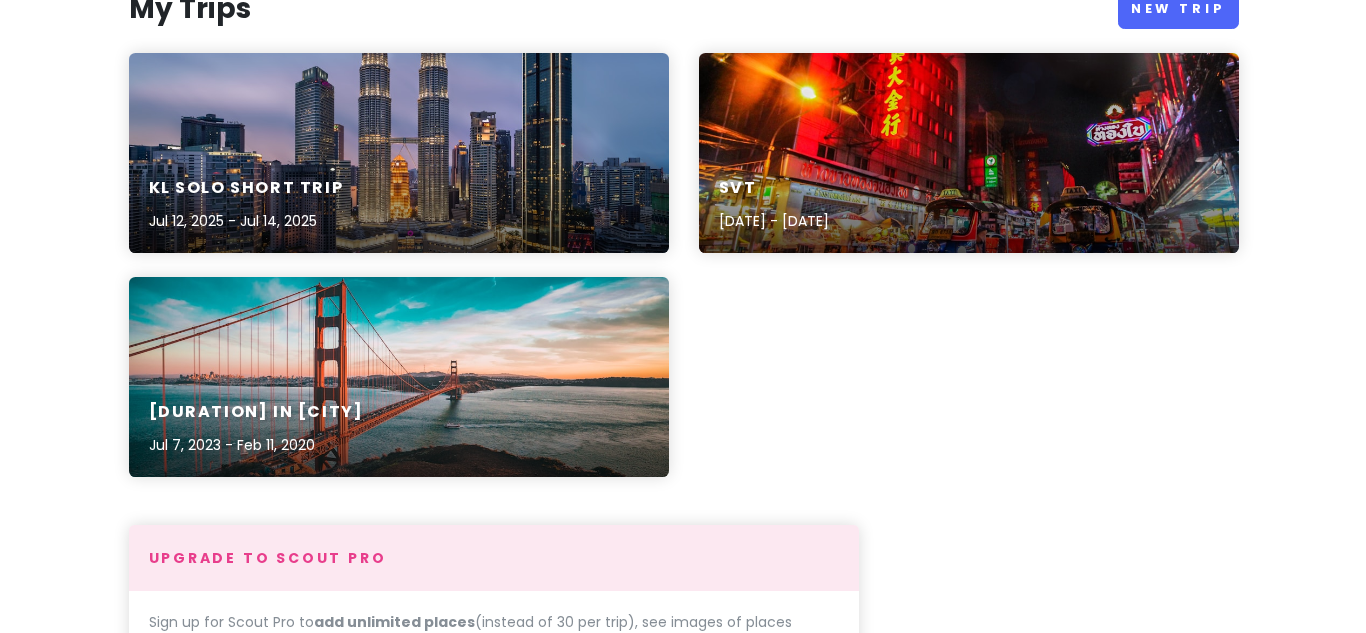 scroll, scrollTop: 0, scrollLeft: 0, axis: both 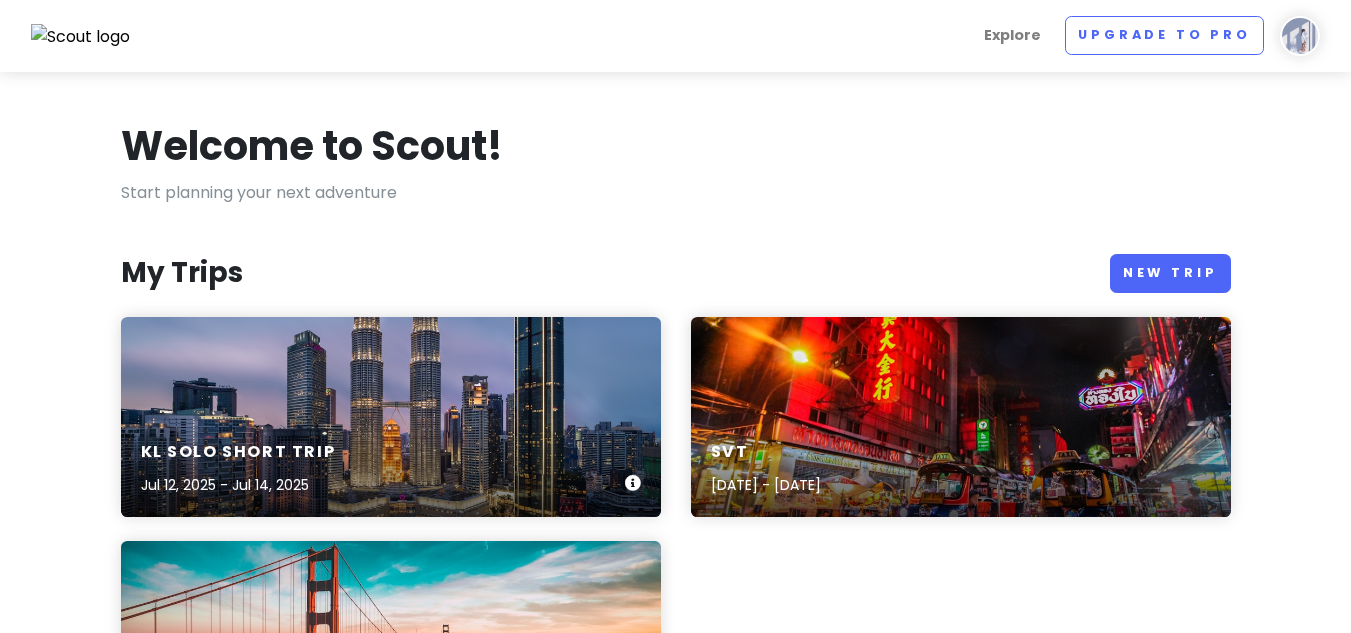 click on "KL solo short trip" at bounding box center (238, 452) 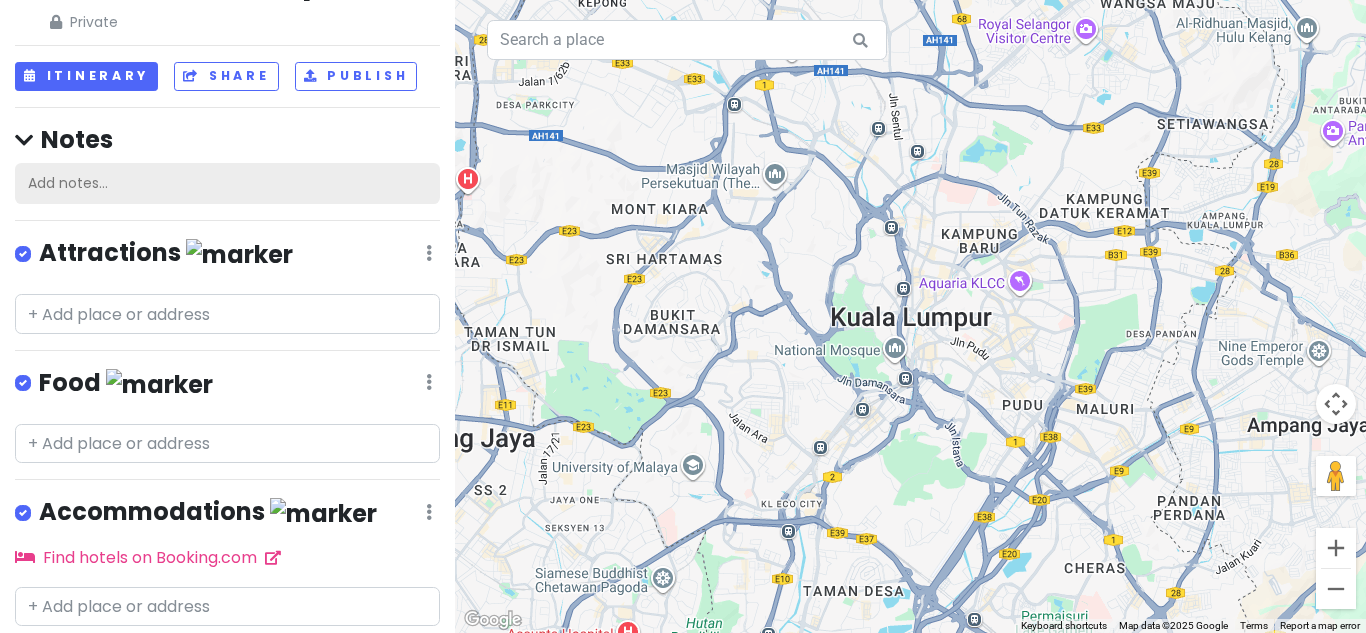 scroll, scrollTop: 125, scrollLeft: 0, axis: vertical 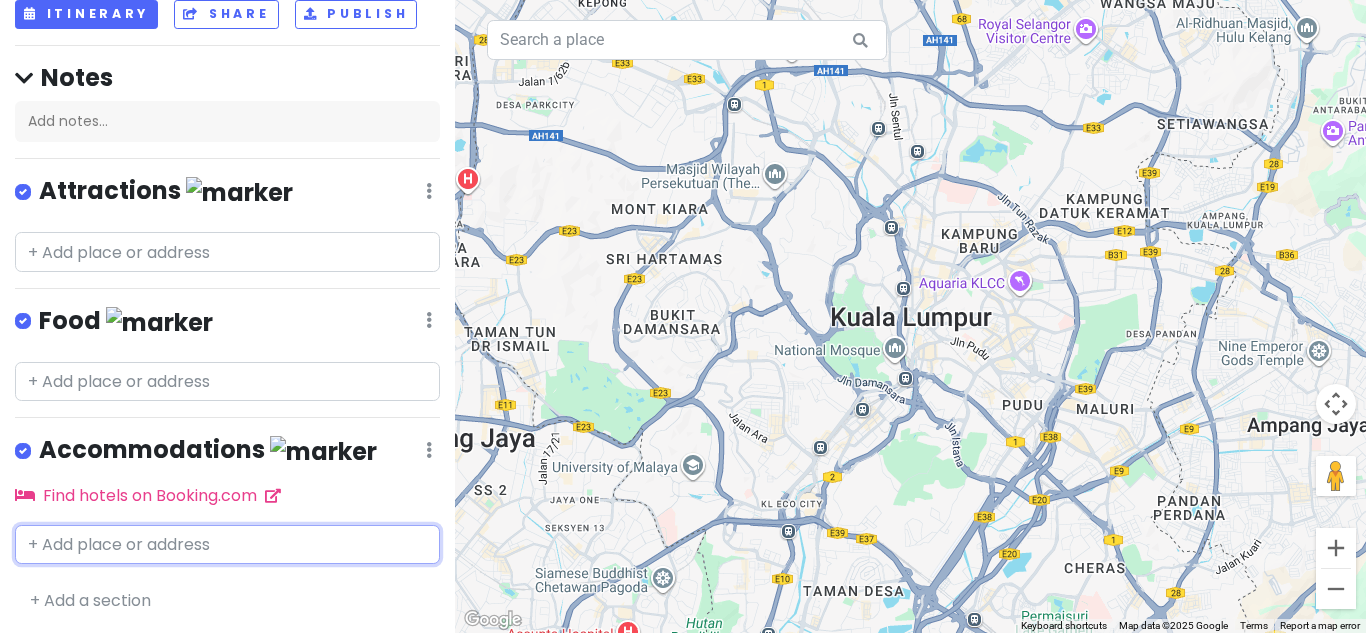 click at bounding box center [227, 252] 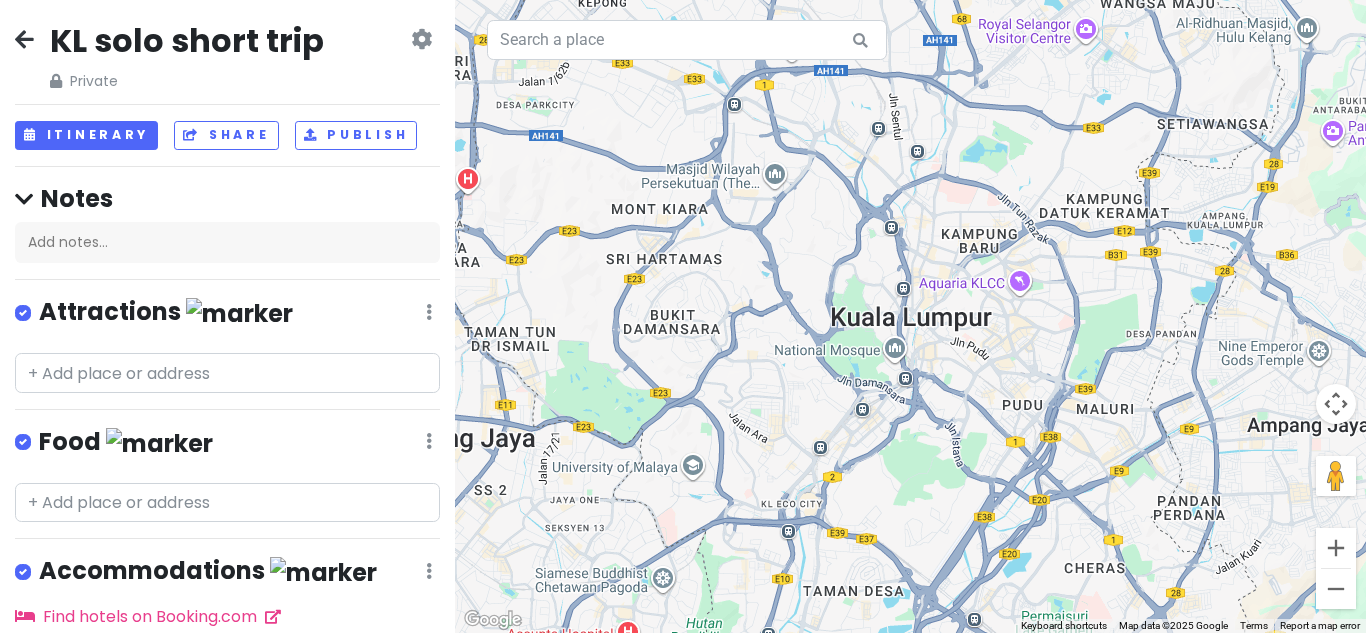 scroll, scrollTop: 0, scrollLeft: 0, axis: both 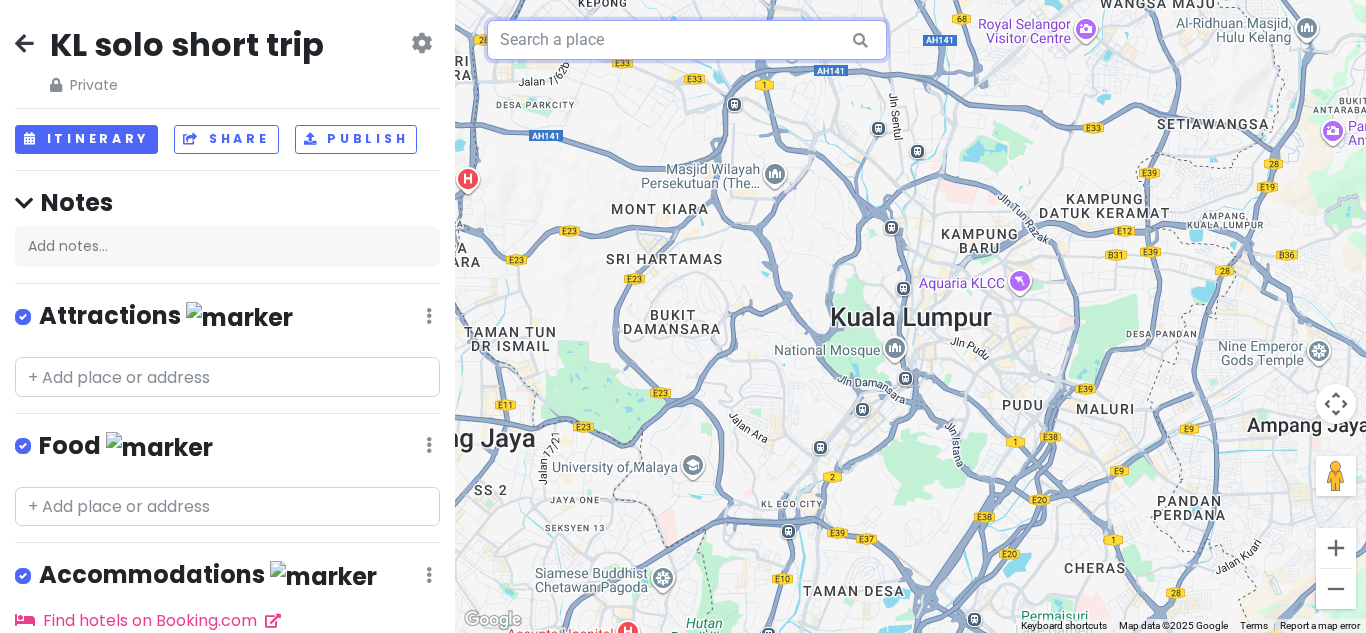 click at bounding box center (687, 40) 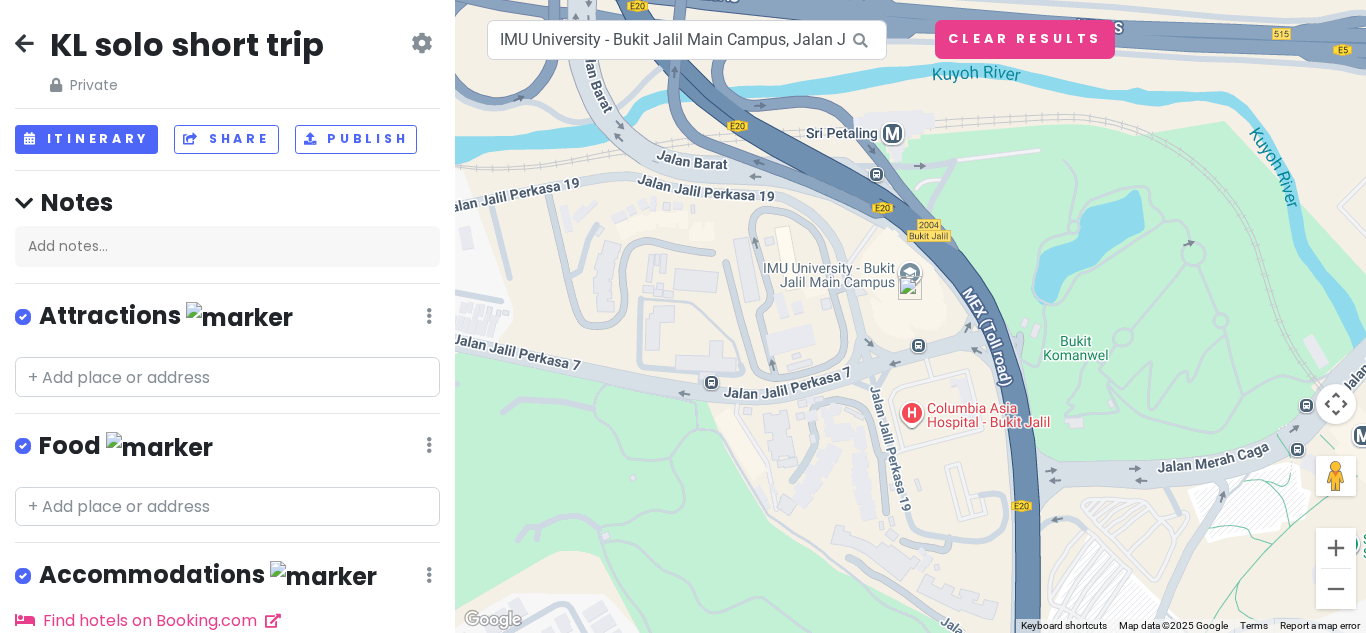 click on "To navigate, press the arrow keys." at bounding box center [910, 316] 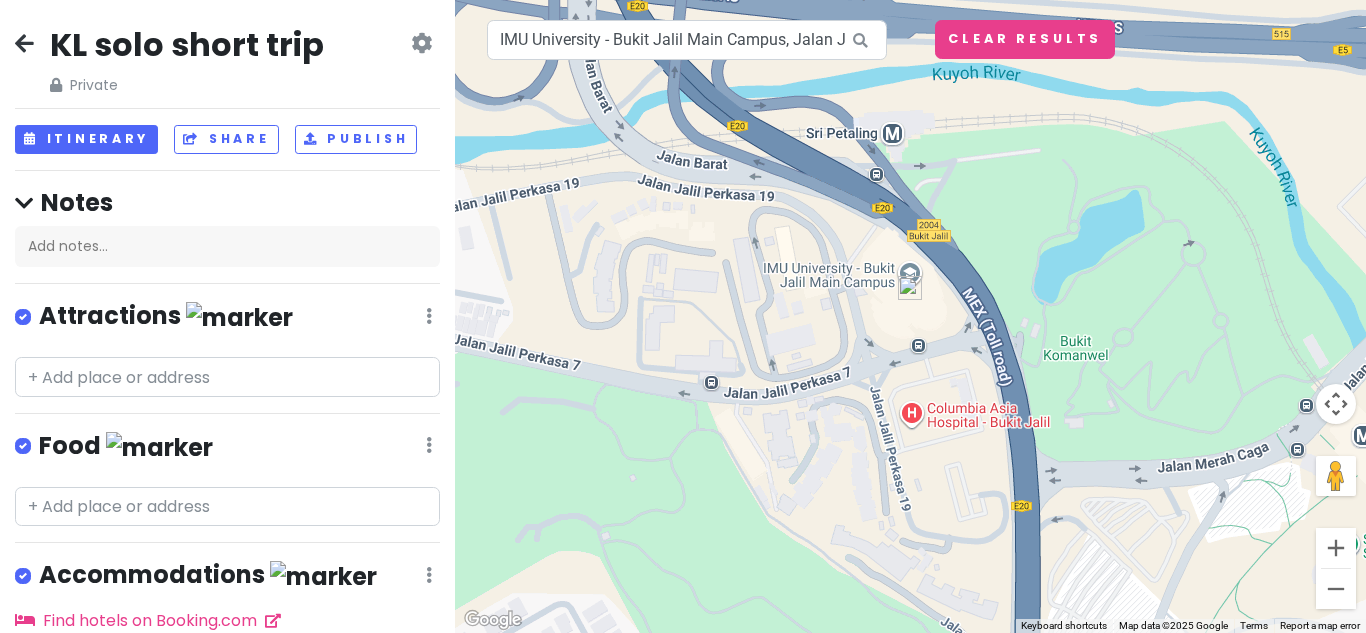 drag, startPoint x: 913, startPoint y: 273, endPoint x: 838, endPoint y: 276, distance: 75.059975 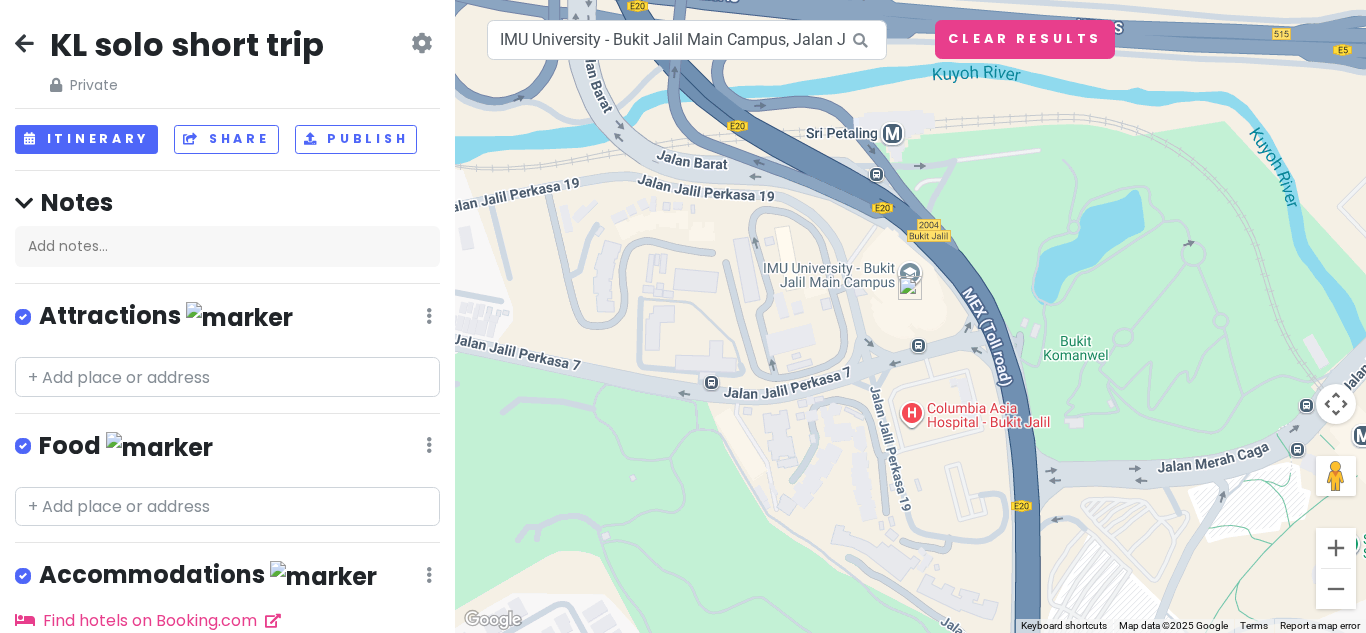click at bounding box center [910, 288] 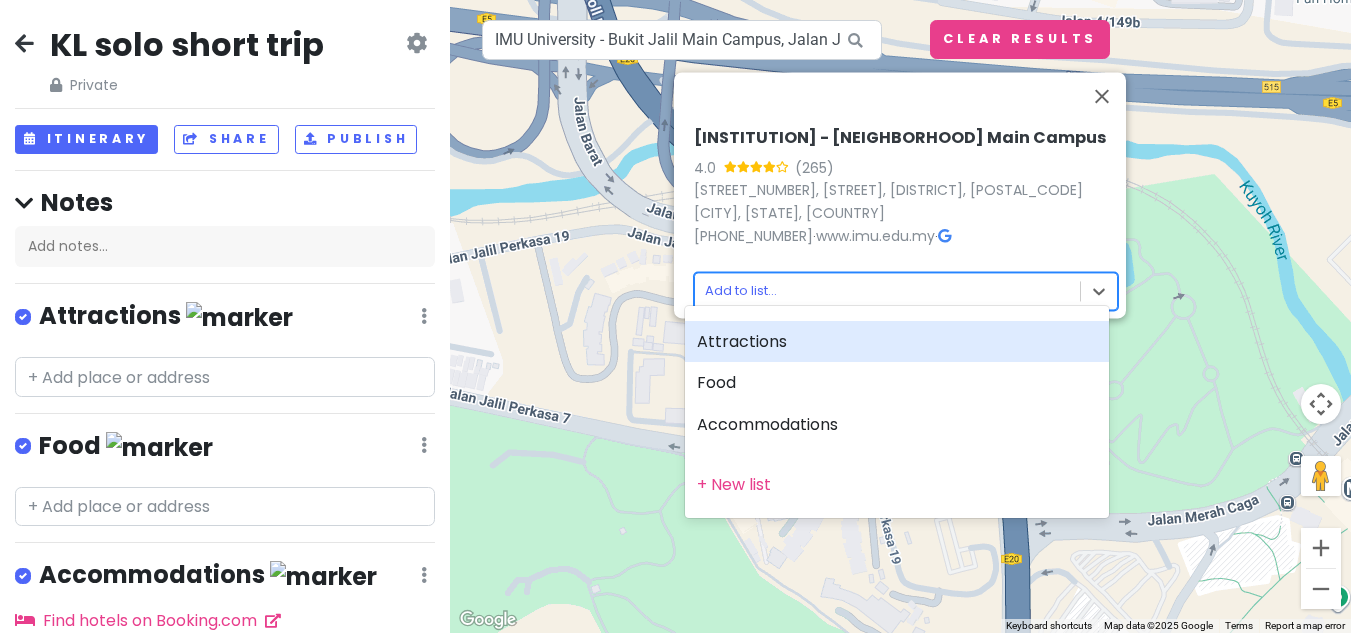 click on "[FIRST] [LAST] [STREET], [CITY], [STATE] [POSTAL_CODE] [CITY], [STATE], [COUNTRY] [PHONE] · www.[website] ·      option Attractions focused, 0 of 2. 4 results available. Use Up and Down to choose options, press Enter to select the currently focused option, press Escape to exit the menu, press Tab to select the option and exit the menu. Add to list... Keyboard shortcuts Map Data 50 m  Terms 0" at bounding box center (683, 316) 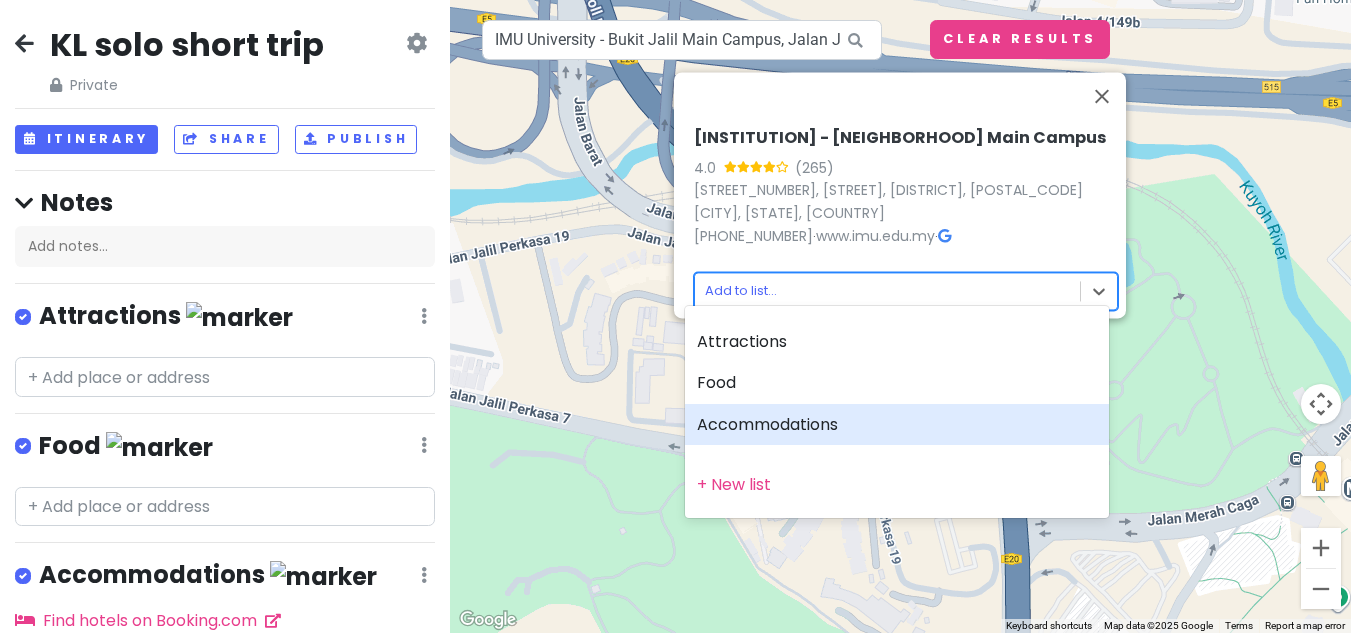 click on "Accommodations" at bounding box center [897, 425] 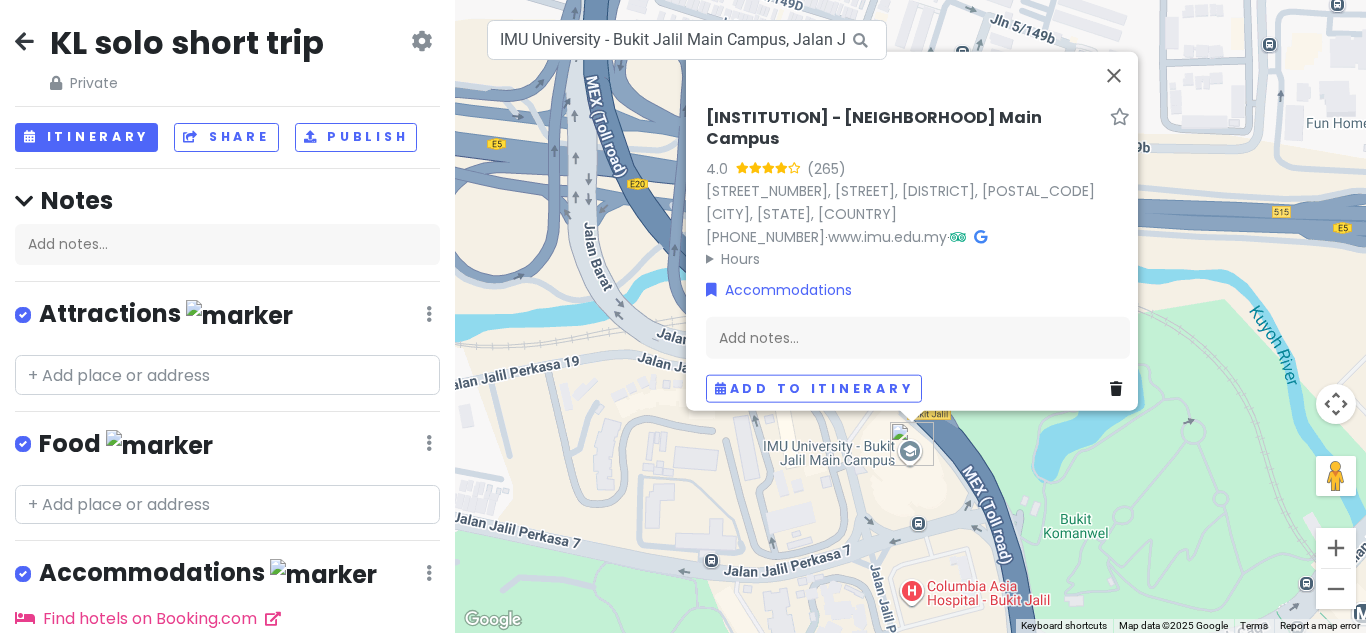 scroll, scrollTop: 0, scrollLeft: 0, axis: both 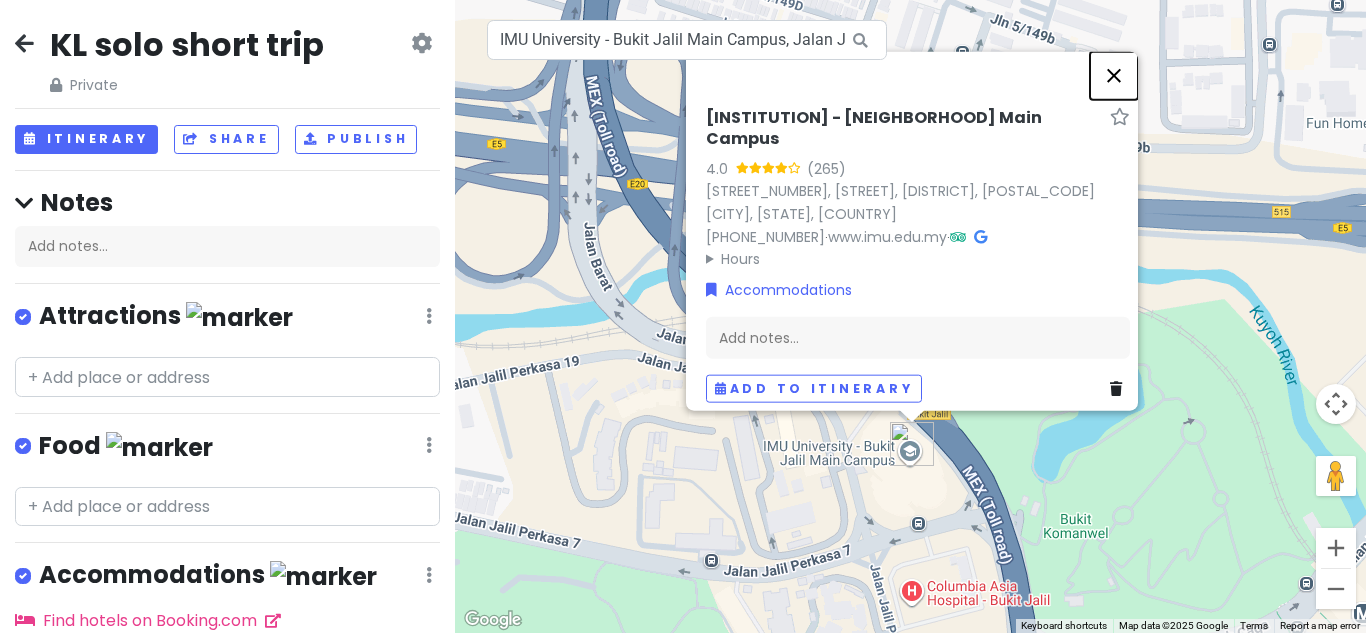 click at bounding box center (1114, 75) 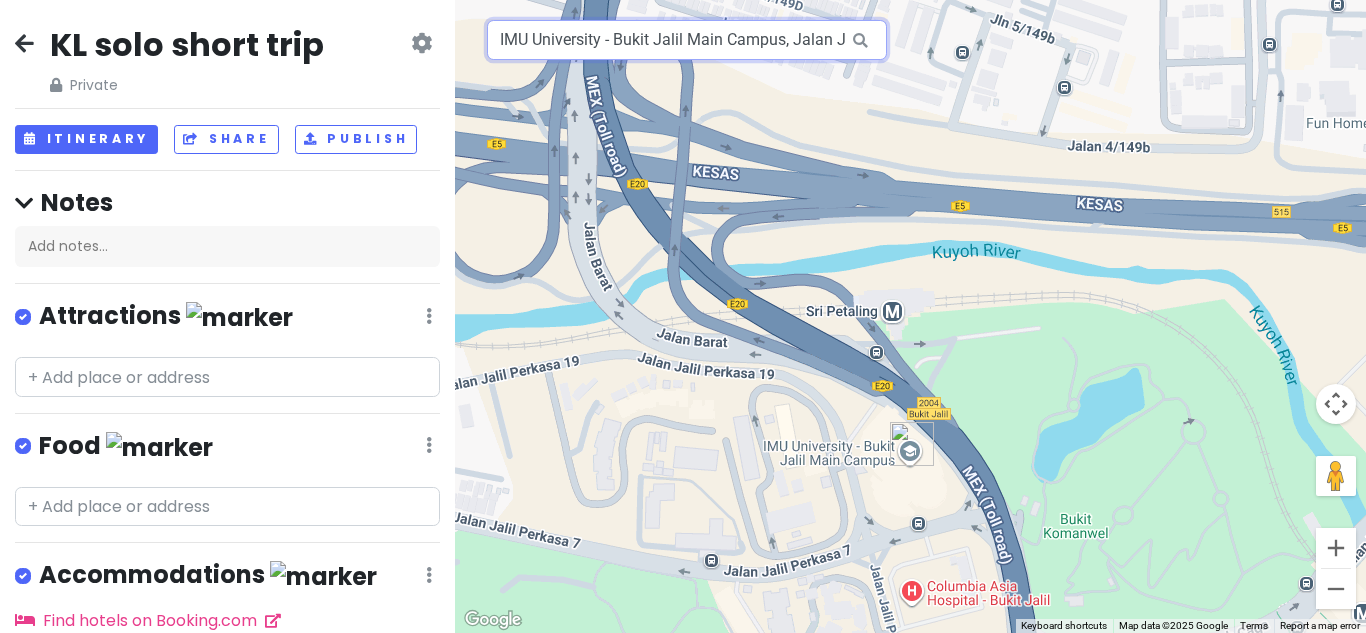 click on "IMU University - Bukit Jalil Main Campus, Jalan Jalil Perkasa 19, Bukit Jalil, Kuala Lumpur, Federal Territory of Kuala Lumpur, Malaysia" at bounding box center [687, 40] 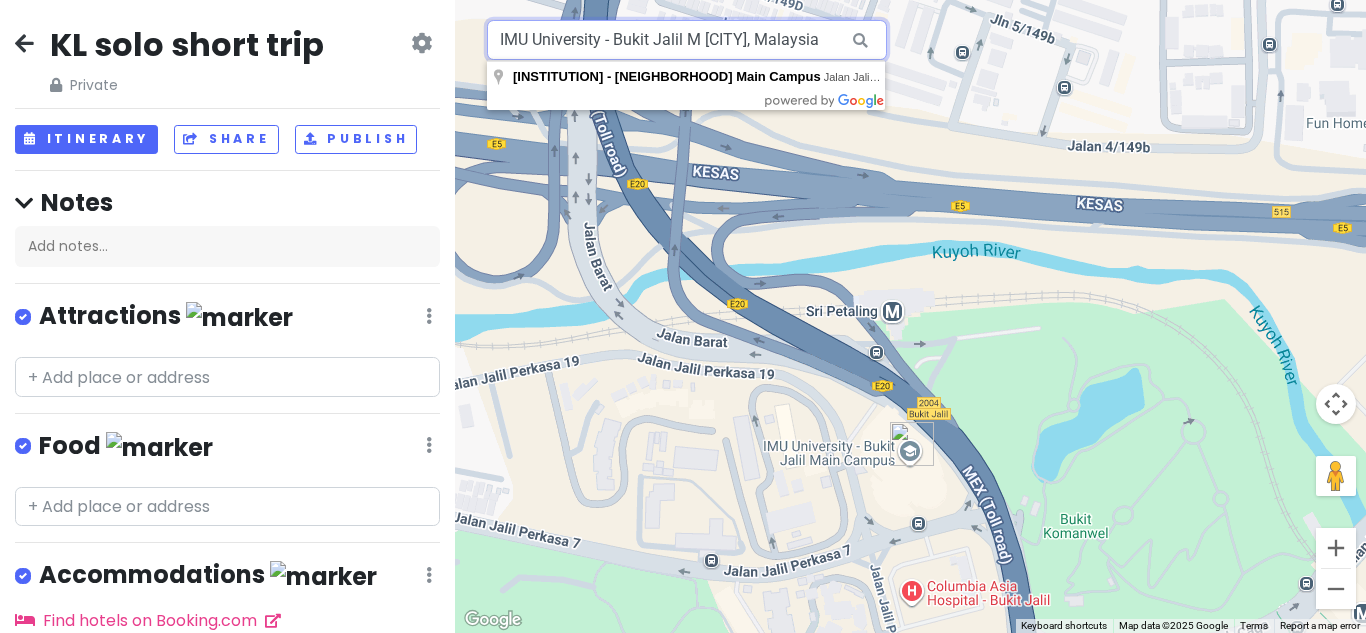 scroll, scrollTop: 0, scrollLeft: 0, axis: both 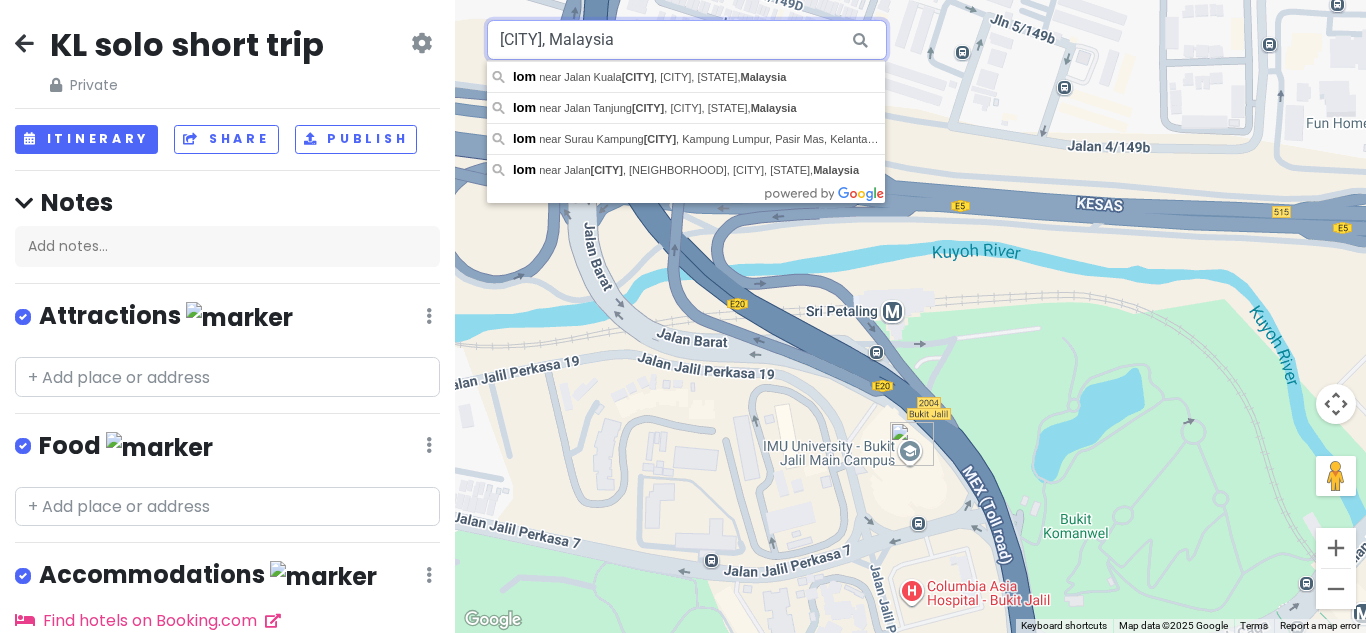 click on "[CITY], Malaysia" at bounding box center (687, 40) 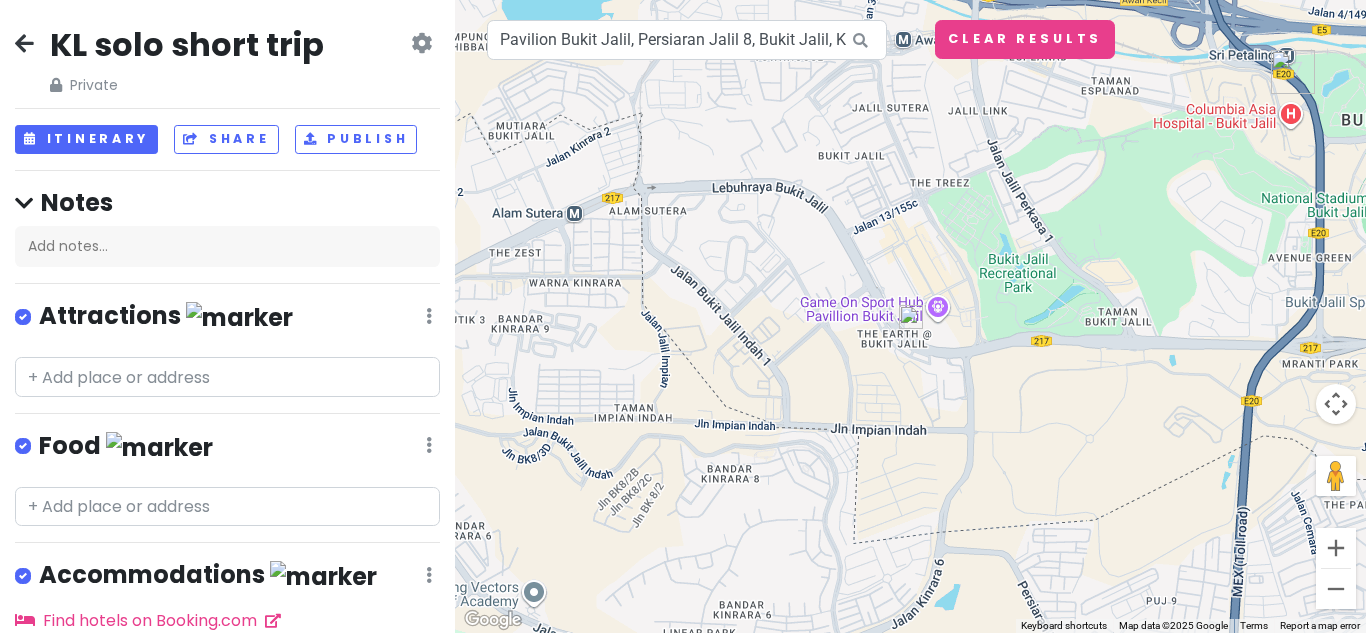 click at bounding box center (1293, 72) 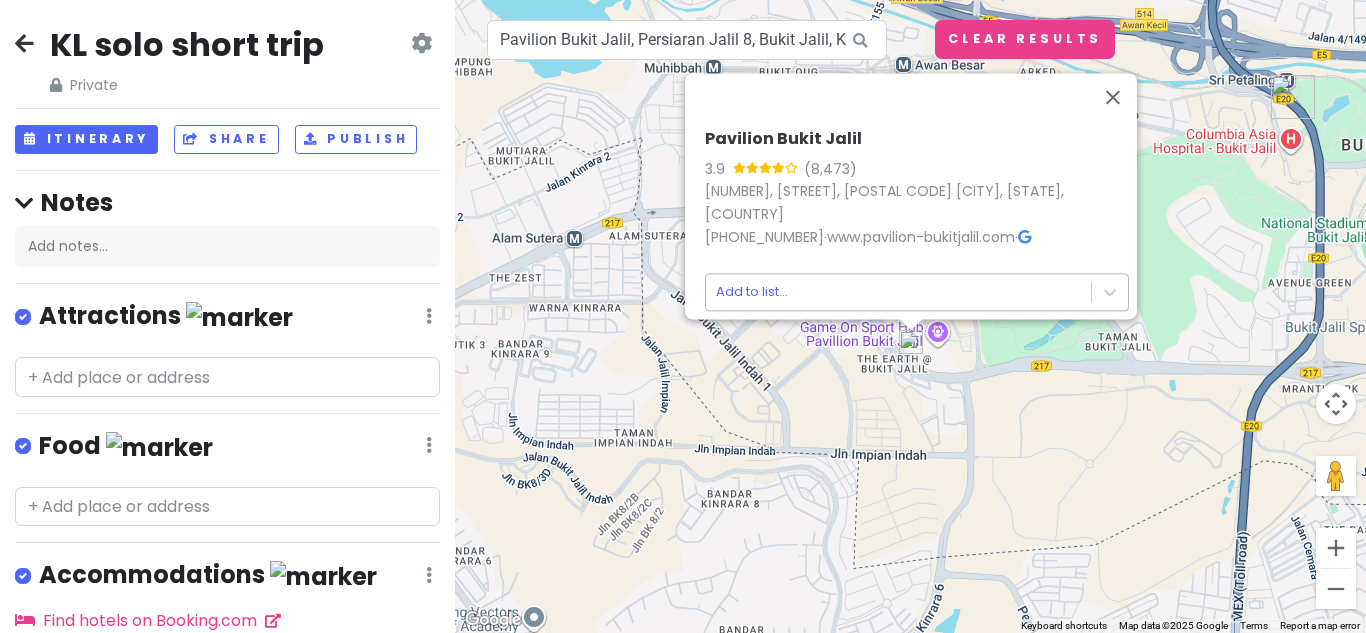 click on "[INSTITUTION] - [NEIGHBORHOOD] Main Campus [STREET], [NEIGHBORHOOD], [CITY], [STATE], [COUNTRY] [PHONE] · www.[website] · Add to list... [SHOPPING_CENTER_NAME], [STREET], [NEIGHBORHOOD], [CITY], [STATE], [COUNTRY] Keyboard shortcuts Map Data Map data ©2025 Google Map data ©2025 Google 200 m  Click to toggle between metric and imperial units" at bounding box center [683, 316] 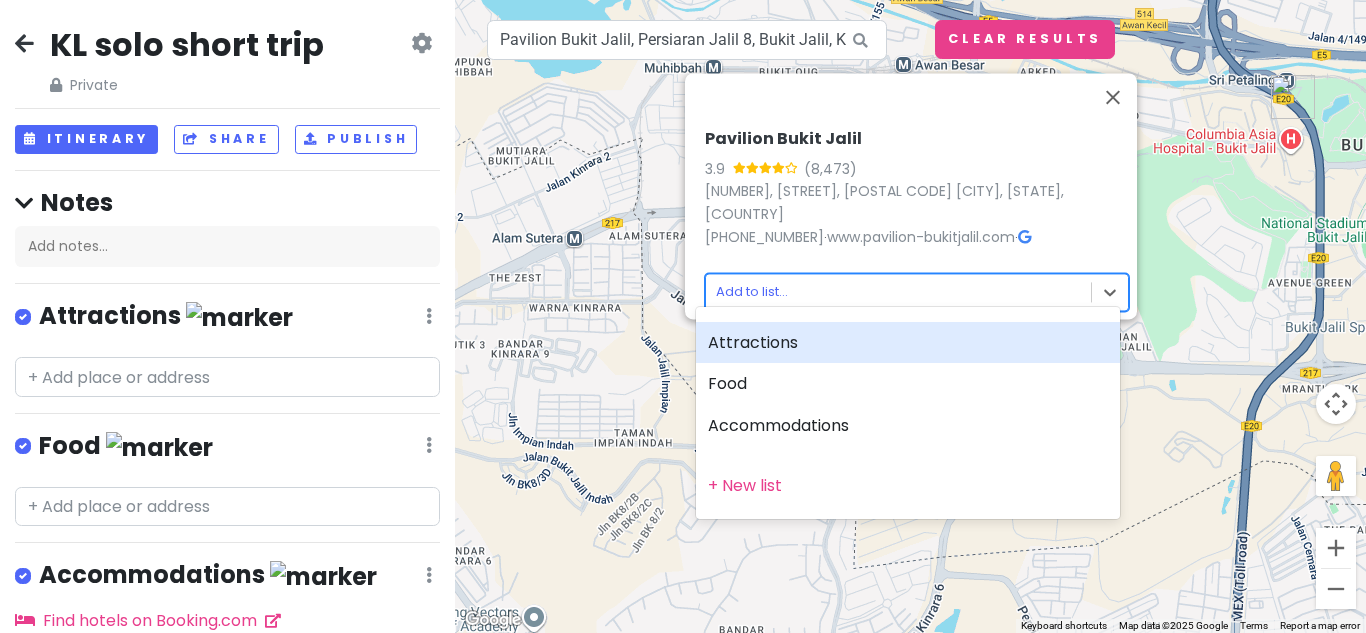 click on "Attractions" at bounding box center [908, 343] 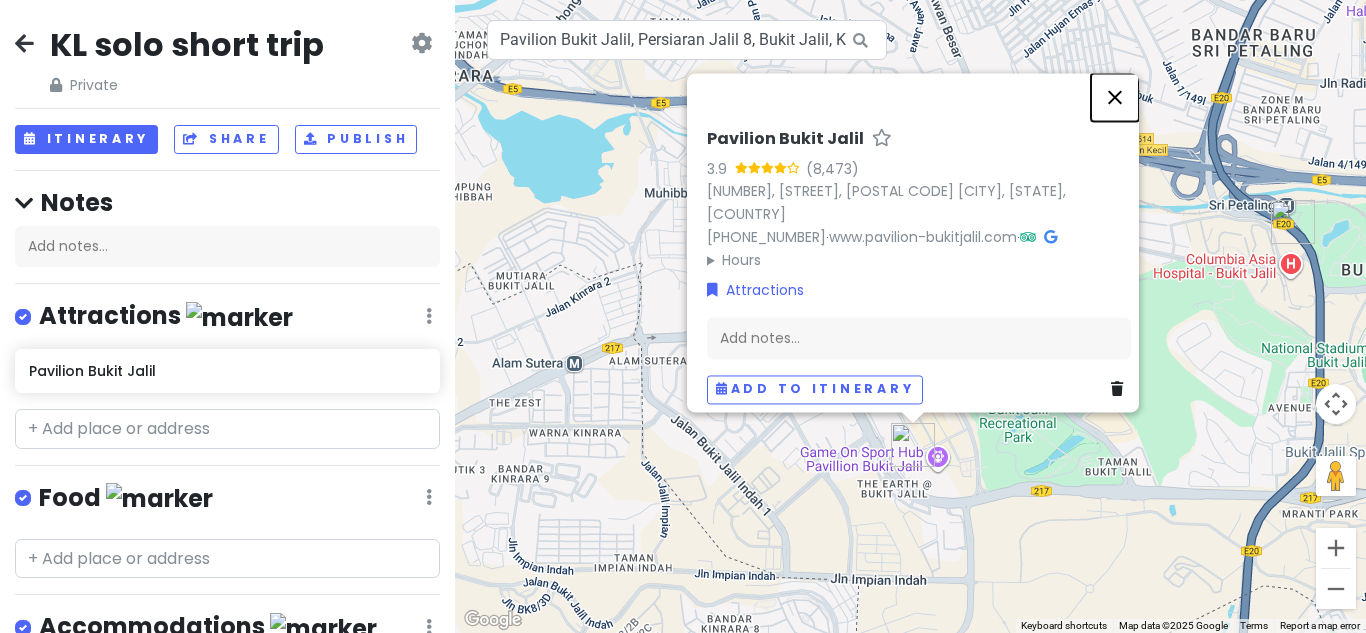 click at bounding box center (1115, 97) 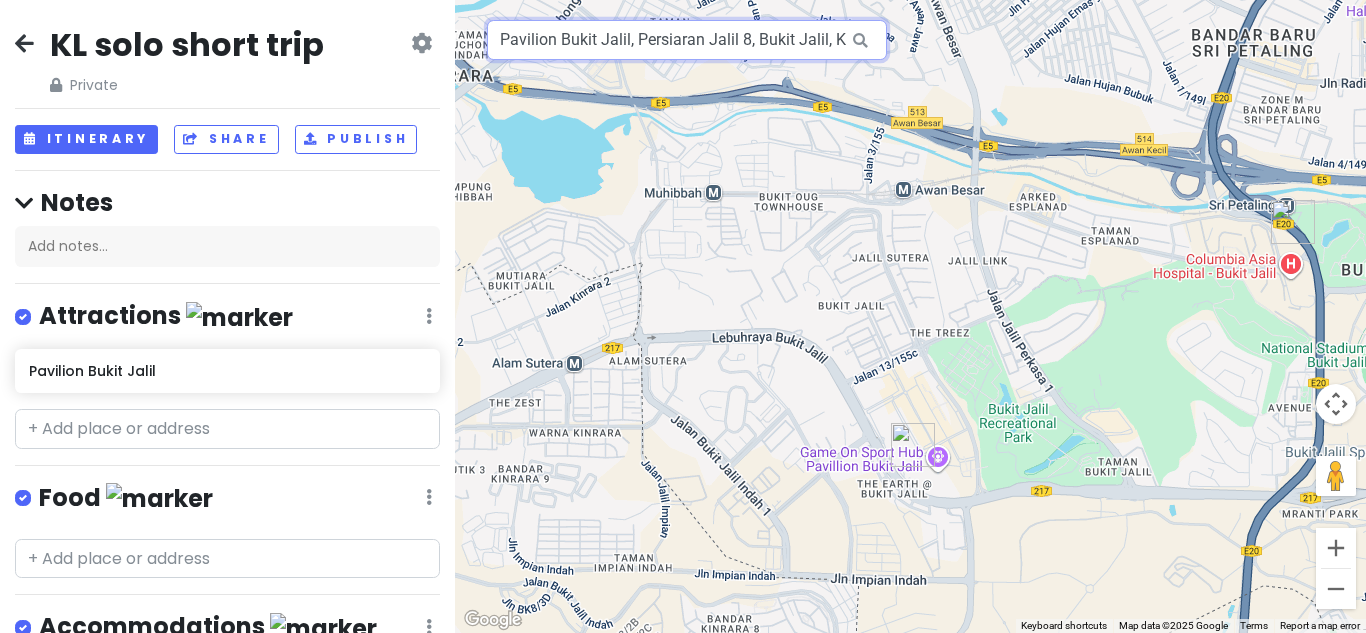 click on "Pavilion Bukit Jalil, Persiaran Jalil 8, Bukit Jalil, Kuala Lumpur, Federal Territory of Kuala Lumpur, Malaysia" at bounding box center [687, 40] 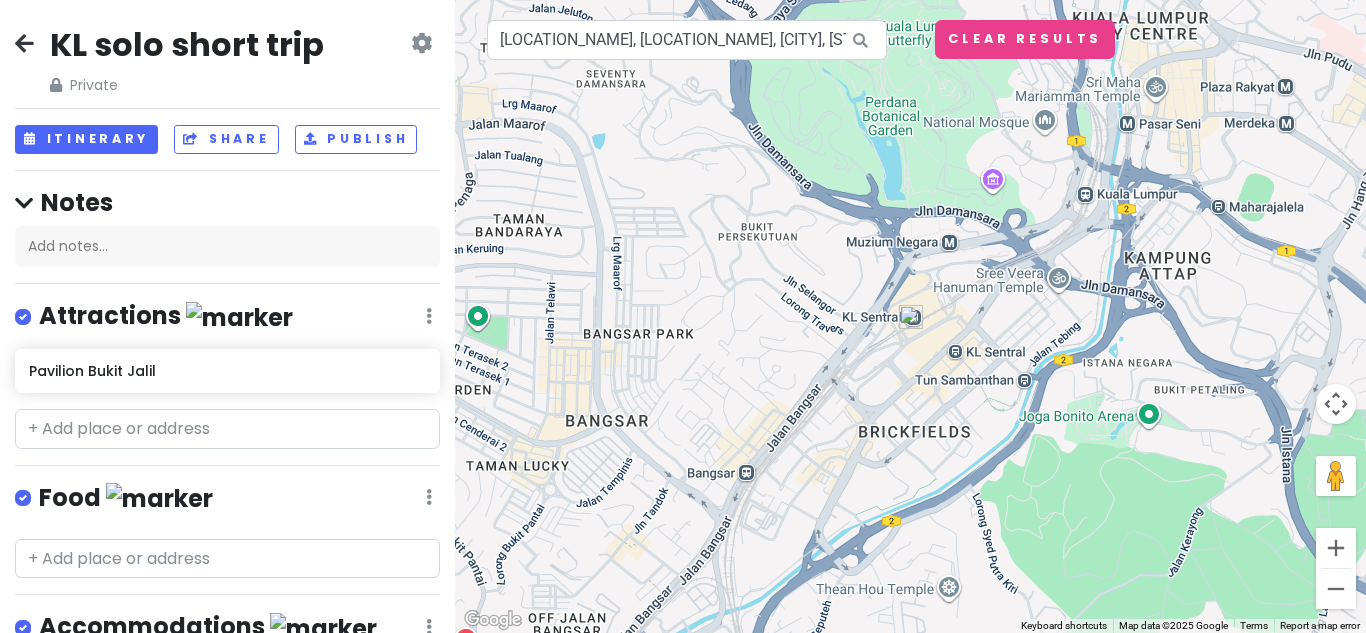 click at bounding box center (911, 317) 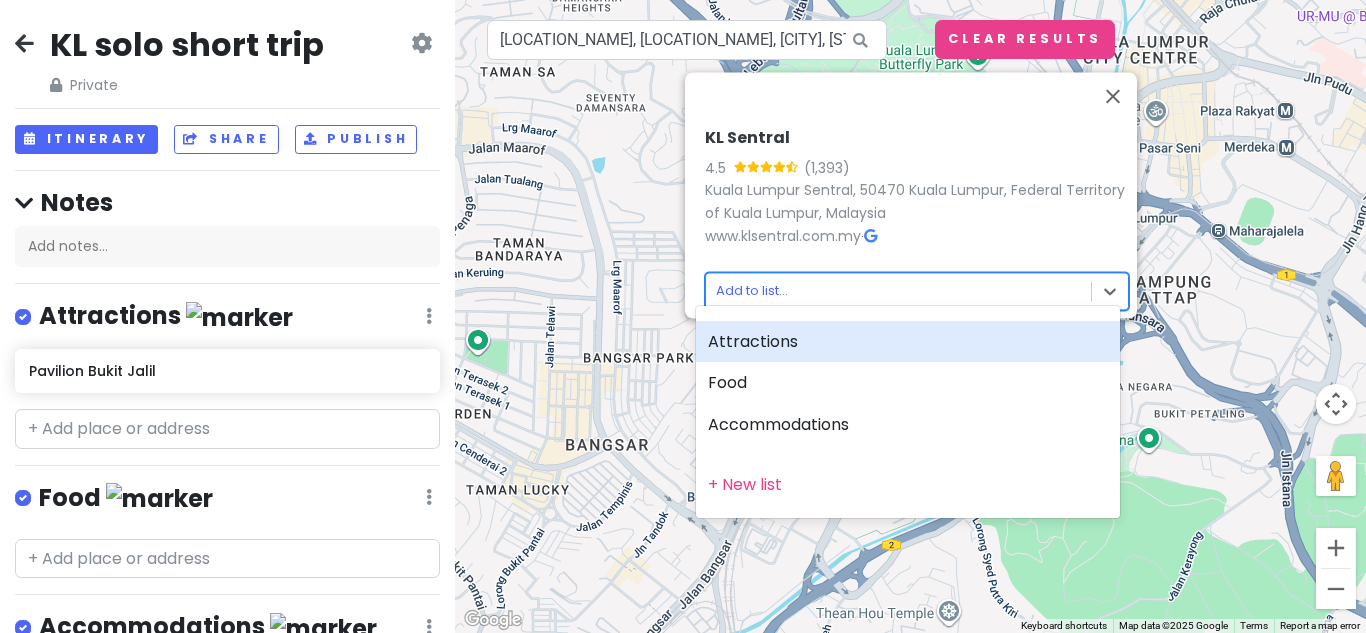 click on "KL Sentral 4.5        (1,393) Kuala Lumpur Sentral, 50470 Kuala Lumpur, Federal Territory of Kuala Lumpur, Malaysia www.klsentral.com.my   ·        option Attractions focused, 0 of 2. 4 results available. Use Up and Down to choose options, press Enter to select the currently focused option, press Escape to exit the menu, press Tab to select the option and exit the menu. Add to list... Keyboard shortcuts Map Data 200 m  Terms" at bounding box center [683, 316] 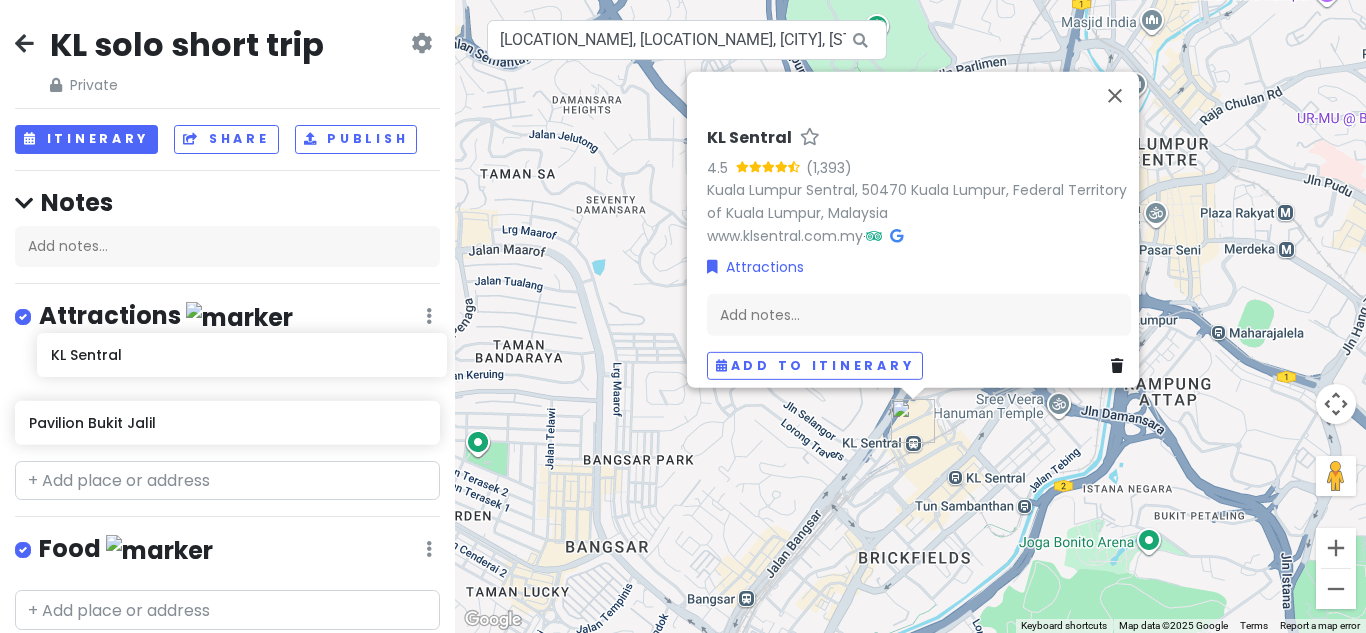 drag, startPoint x: 188, startPoint y: 431, endPoint x: 210, endPoint y: 365, distance: 69.57011 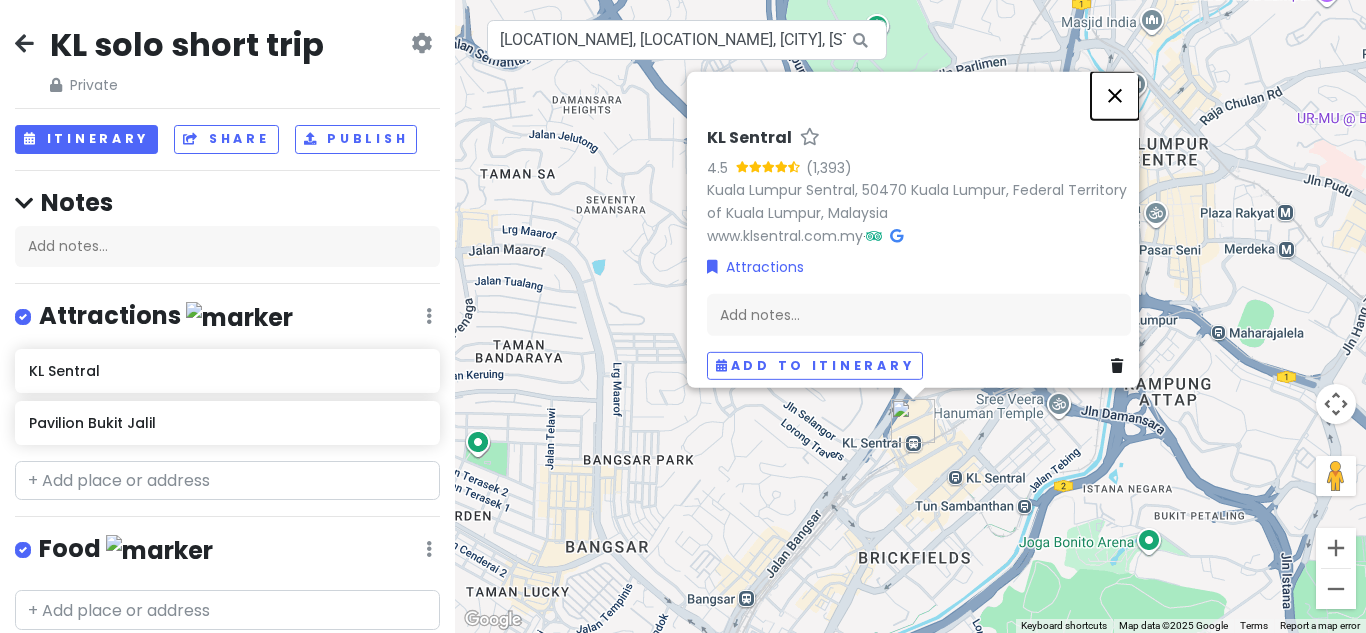 click at bounding box center [1115, 95] 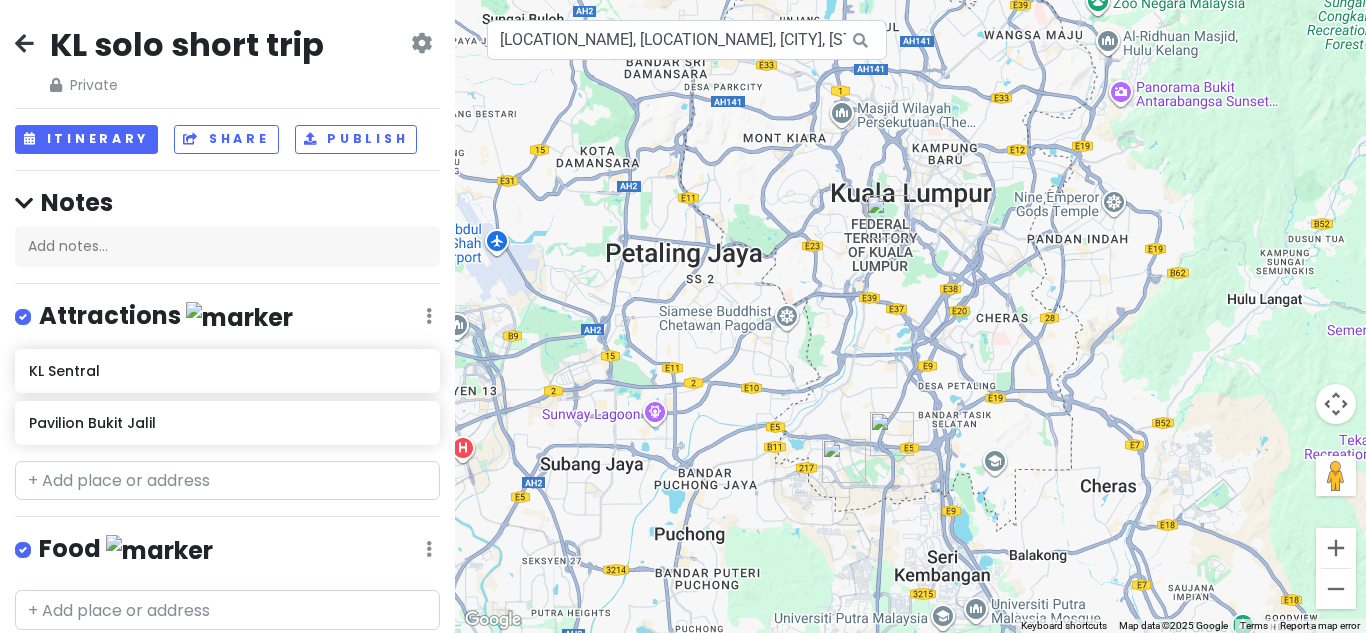 drag, startPoint x: 1104, startPoint y: 284, endPoint x: 939, endPoint y: 286, distance: 165.01212 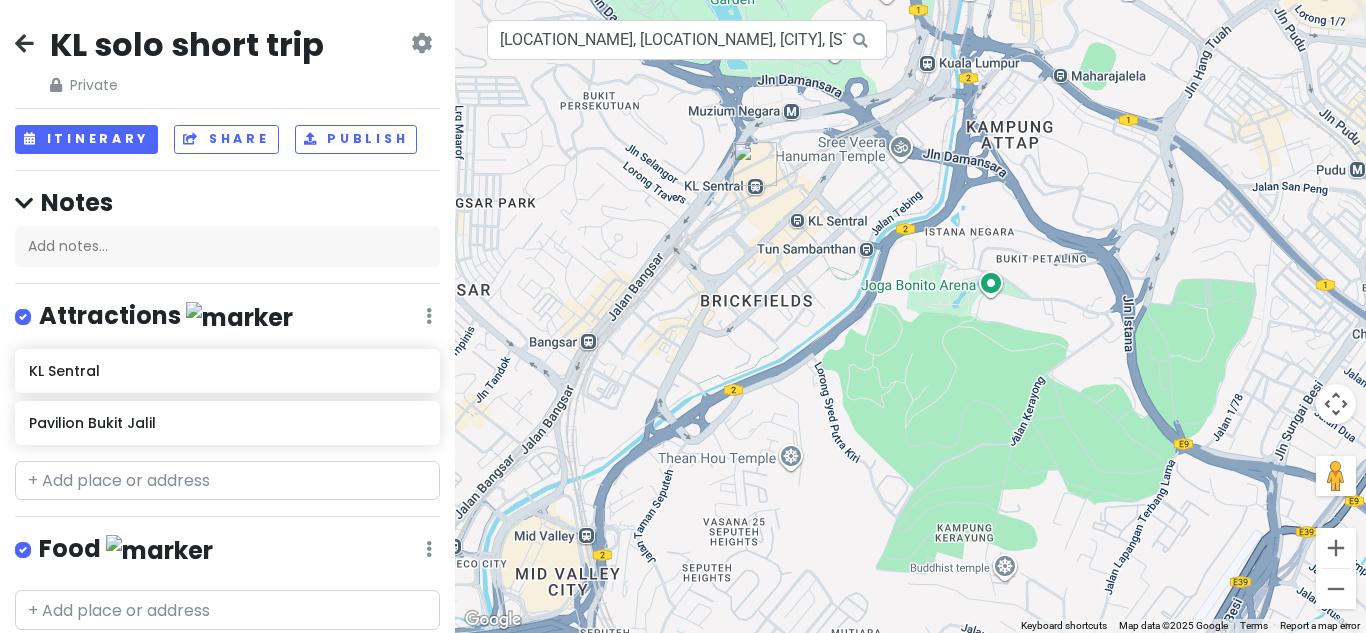 drag, startPoint x: 863, startPoint y: 152, endPoint x: 911, endPoint y: 362, distance: 215.41588 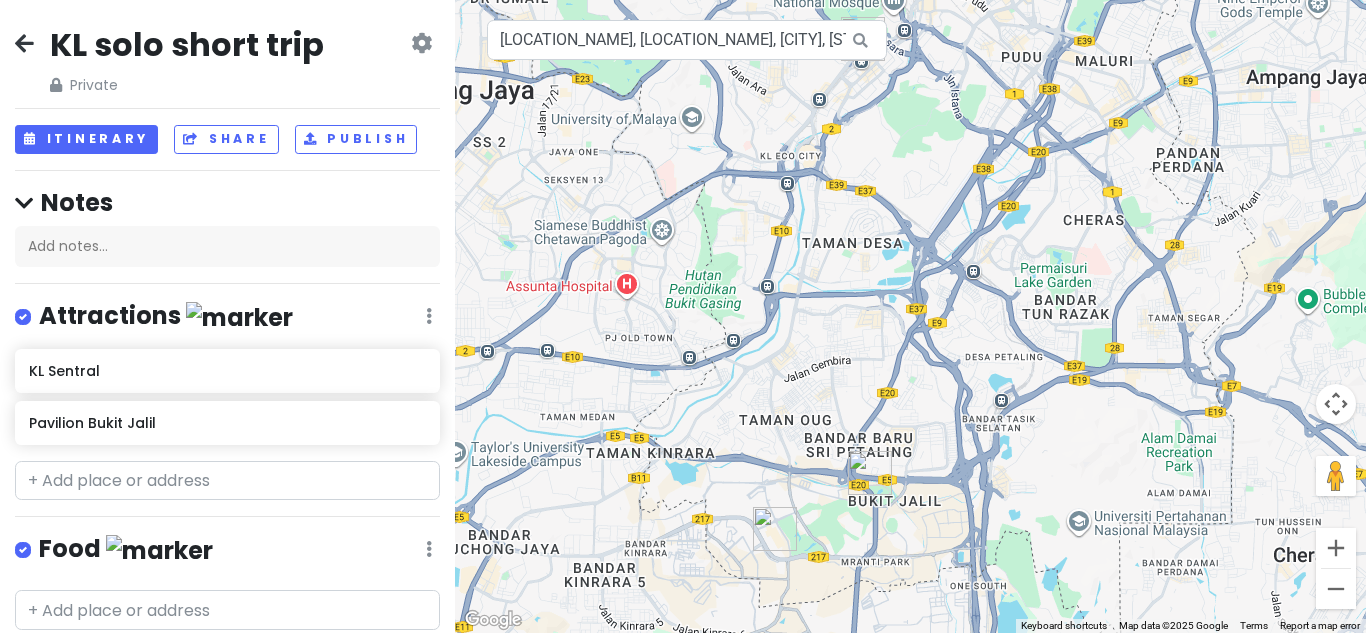 drag, startPoint x: 937, startPoint y: 412, endPoint x: 925, endPoint y: 152, distance: 260.27676 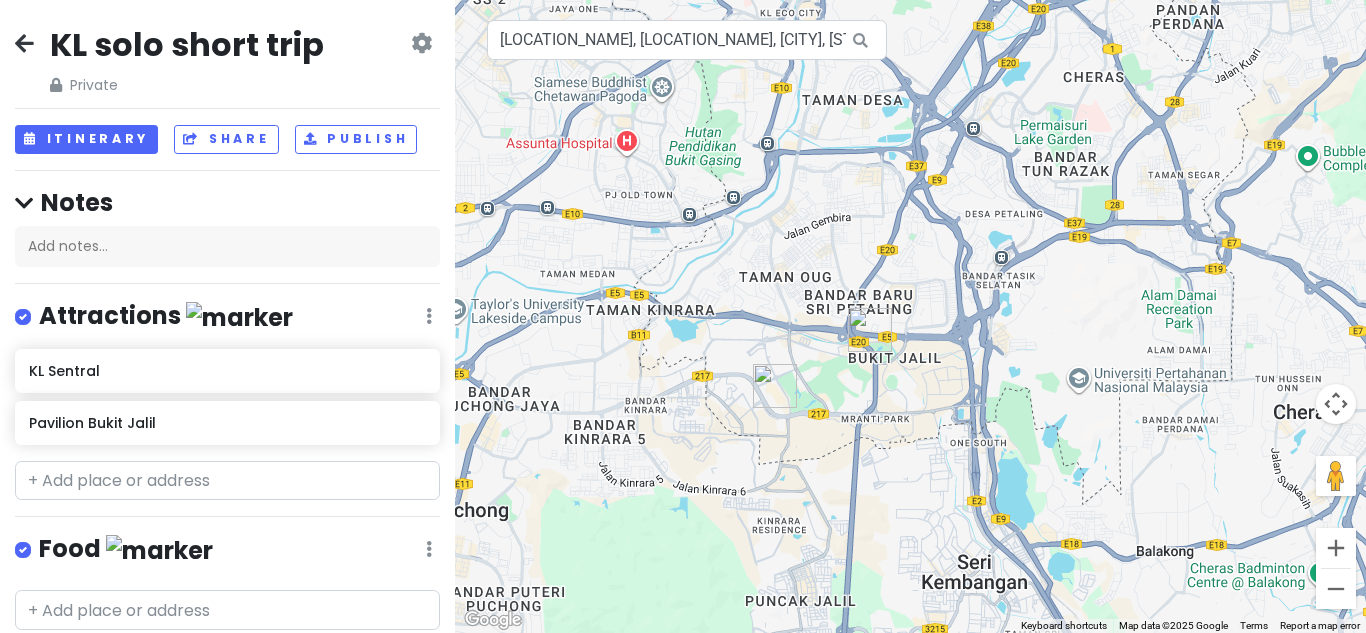 drag, startPoint x: 914, startPoint y: 333, endPoint x: 912, endPoint y: 185, distance: 148.01352 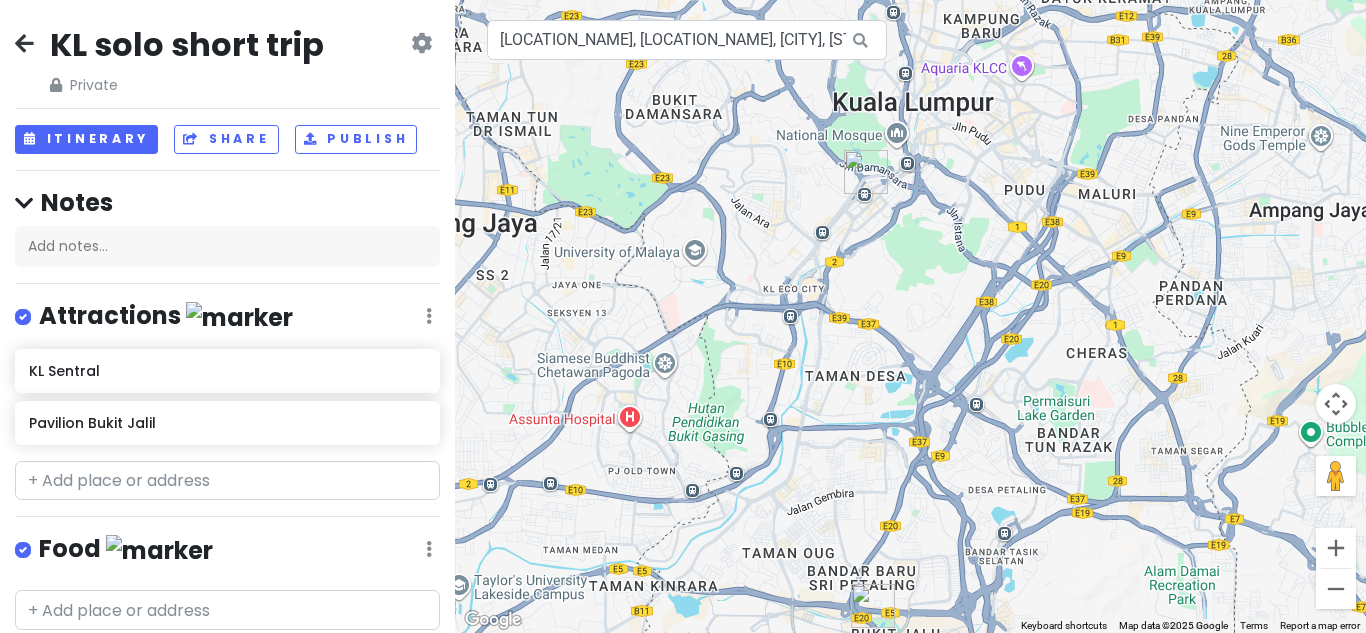 drag, startPoint x: 901, startPoint y: 162, endPoint x: 904, endPoint y: 445, distance: 283.0159 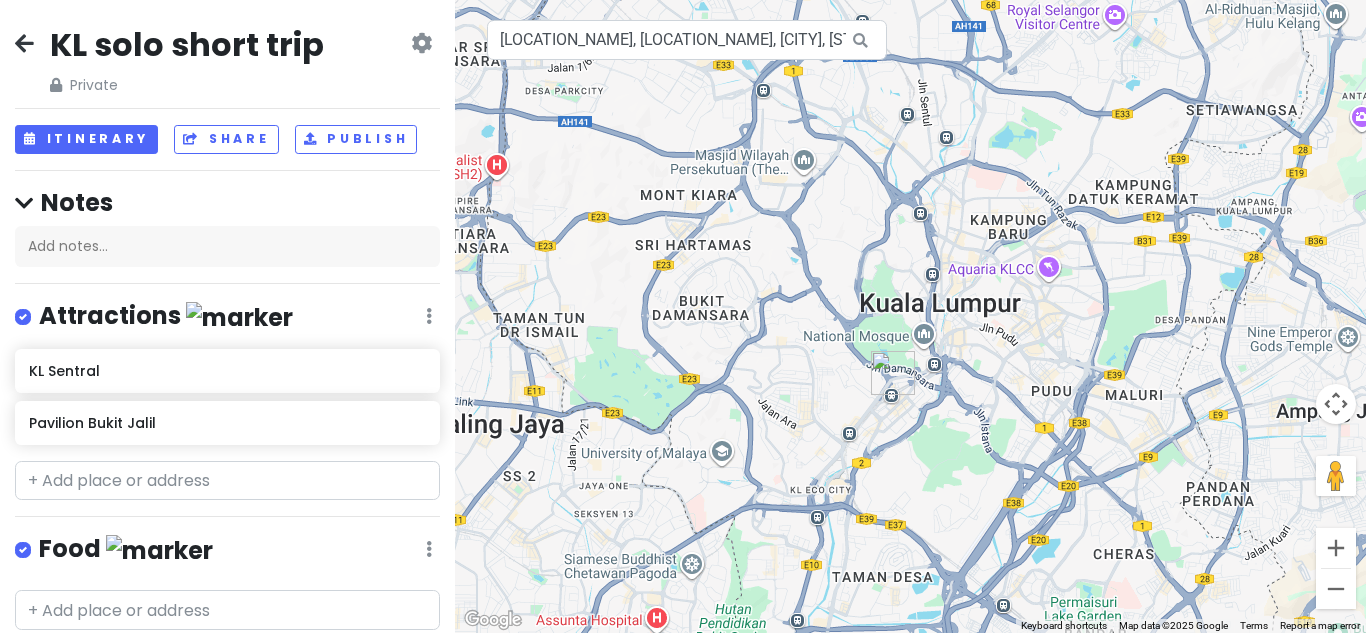 drag, startPoint x: 882, startPoint y: 157, endPoint x: 873, endPoint y: 269, distance: 112.36102 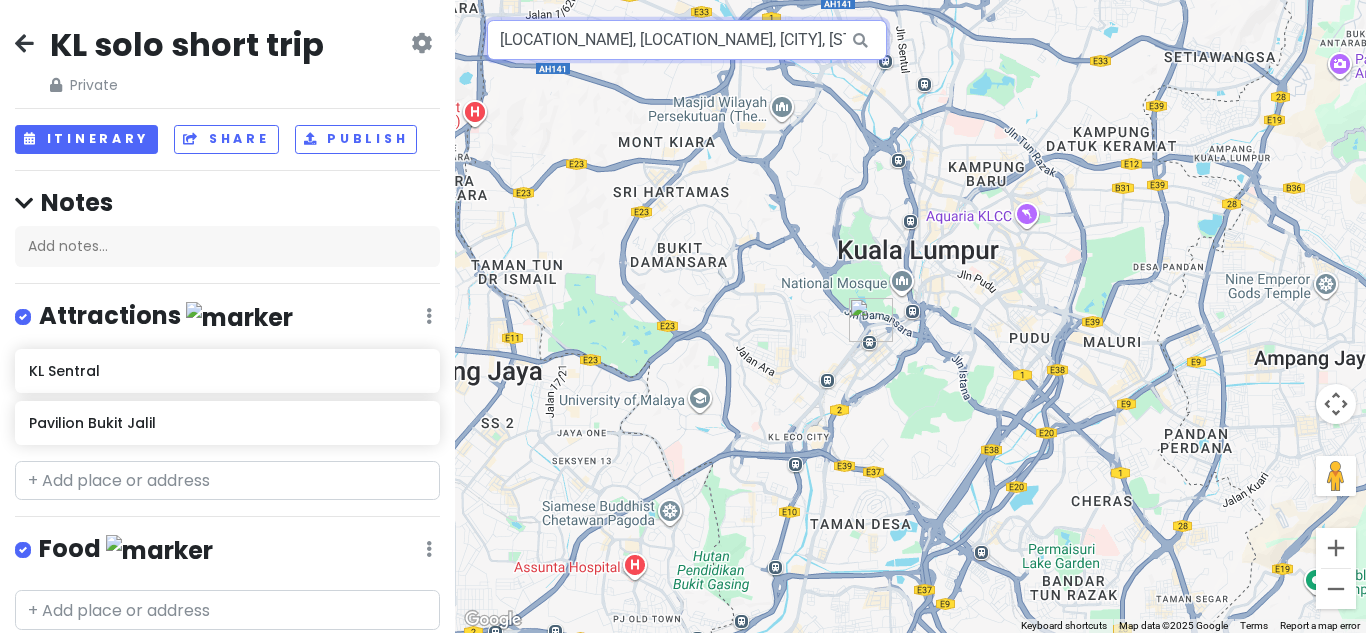 click on "[LOCATION_NAME], [LOCATION_NAME], [CITY], [STATE], [COUNTRY]" at bounding box center (687, 40) 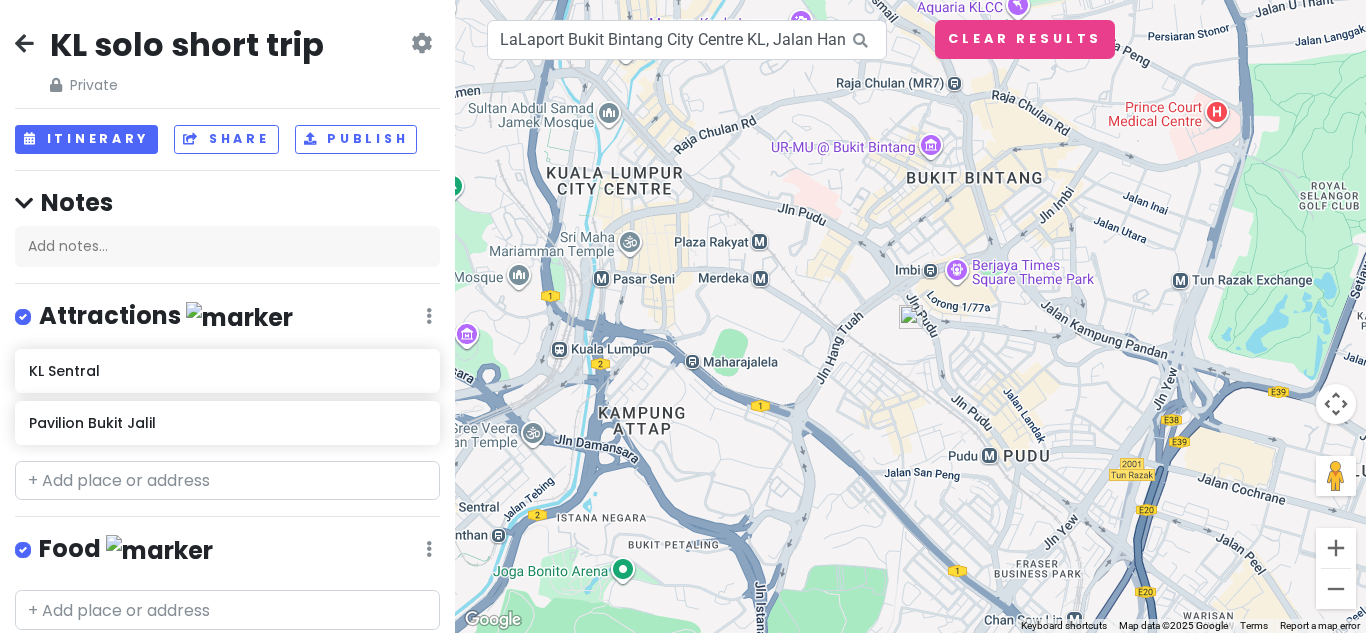 click at bounding box center [911, 317] 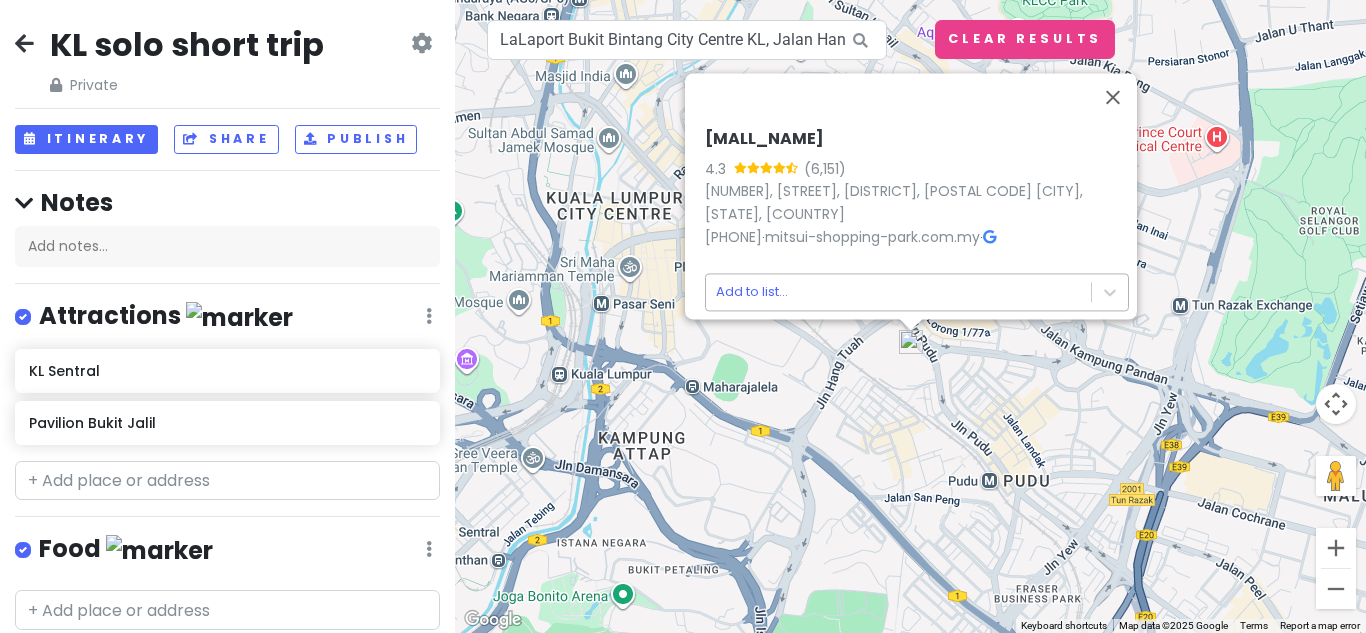 click on "KL Sentral Pavilion Bukit Jalil Food   Edit Reorder Delete List Accommodations   Edit Reorder Delete List Find hotels on Booking.com IMU University - Bukit Jalil Main Campus + Add a section ← Move left → Move right ↑ Move up ↓ Move down + Zoom in - Zoom out Home Jump left by 75% End Jump right by 75% Page Up Jump up by 75% Page Down Jump down by 75% To navigate, press the arrow keys. LaLaport Bukit Bintang City Centre 4.3        (6,151) 2, Jln Hang Tuah, Bukit Bintang, 55100 Kuala Lumpur, Wilayah Persekutuan Kuala Lumpur, Malaysia +60 3-555-1212   ·   mitsui-shopping-park.com.my   ·   Add to list... LaLaport Bukit Bintang City Centre KL, Jalan Hang Tuah, Bukit Bintang, Kuala Lumpur, Federal Territory of Kuala Lumpur, Malaysia Keyboard shortcuts Map Data Map data ©2025 Google Map data ©2025 Google" at bounding box center (683, 316) 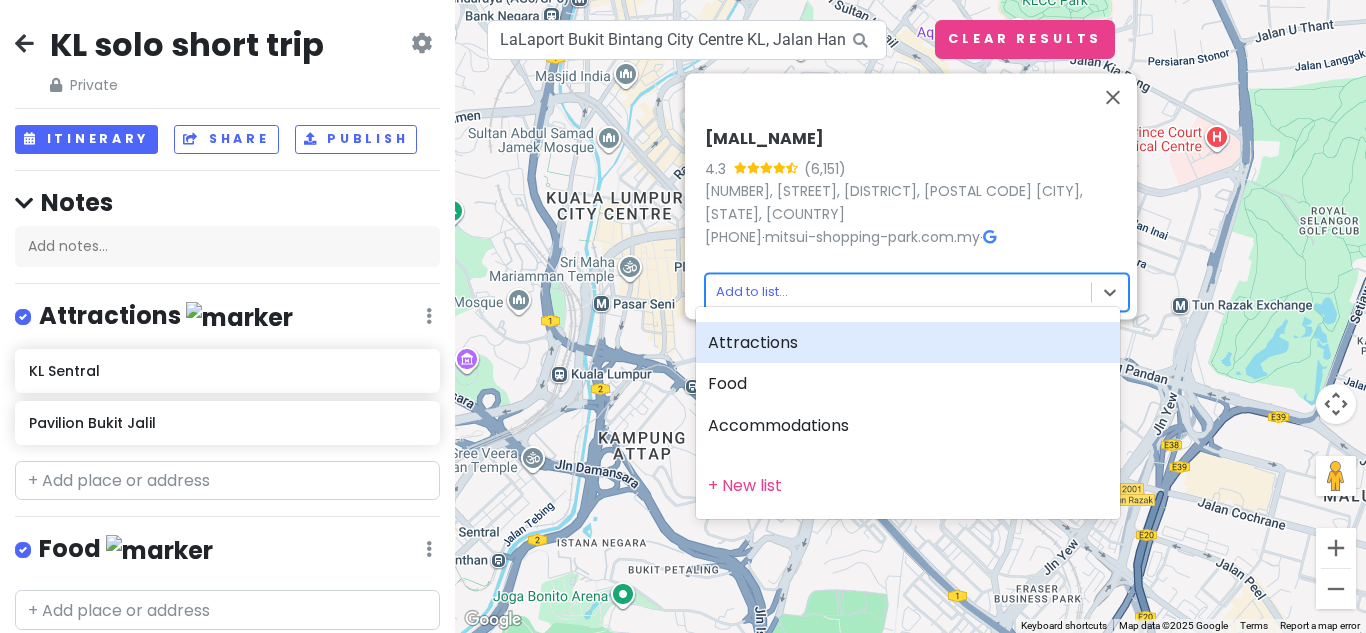 click on "Attractions" at bounding box center (908, 343) 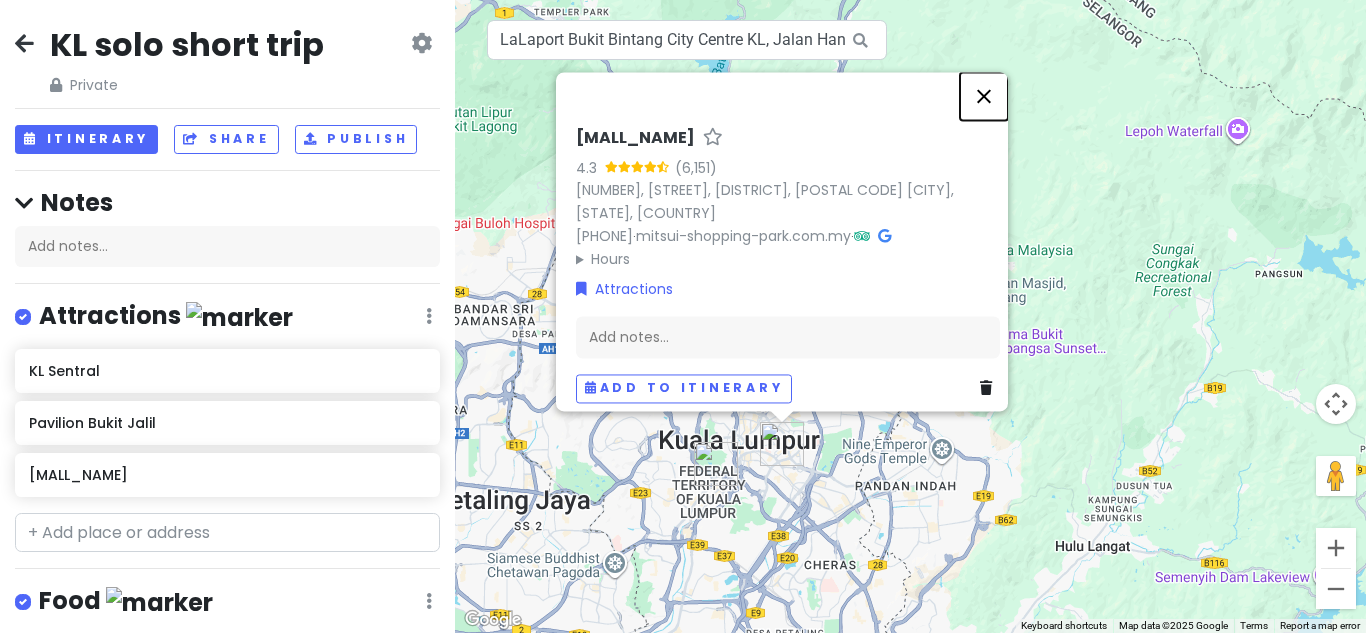 click at bounding box center [984, 96] 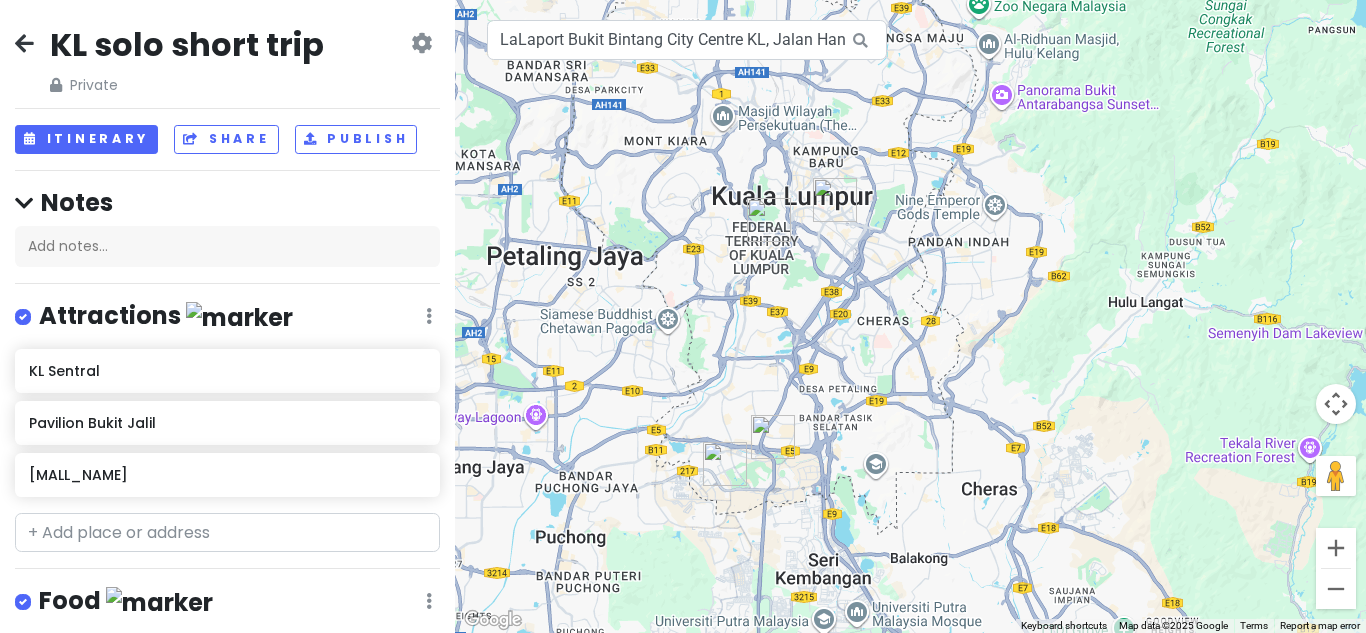 drag, startPoint x: 840, startPoint y: 509, endPoint x: 898, endPoint y: 193, distance: 321.2787 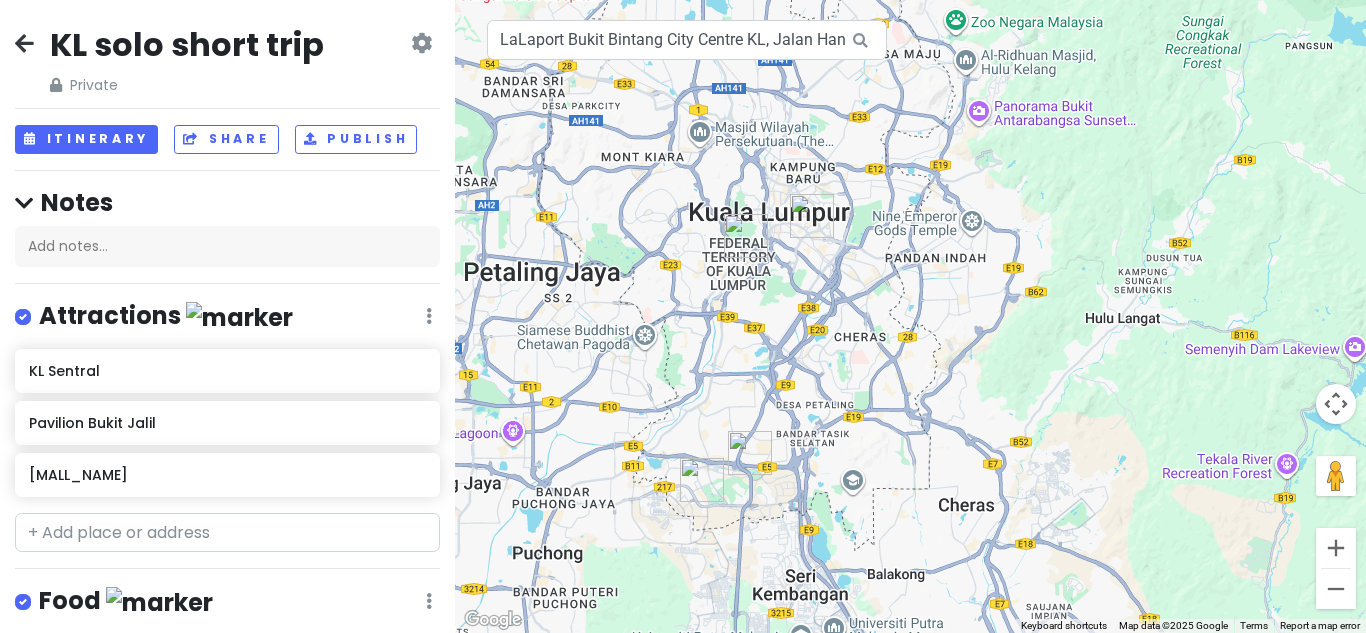 drag, startPoint x: 809, startPoint y: 235, endPoint x: 781, endPoint y: 315, distance: 84.758484 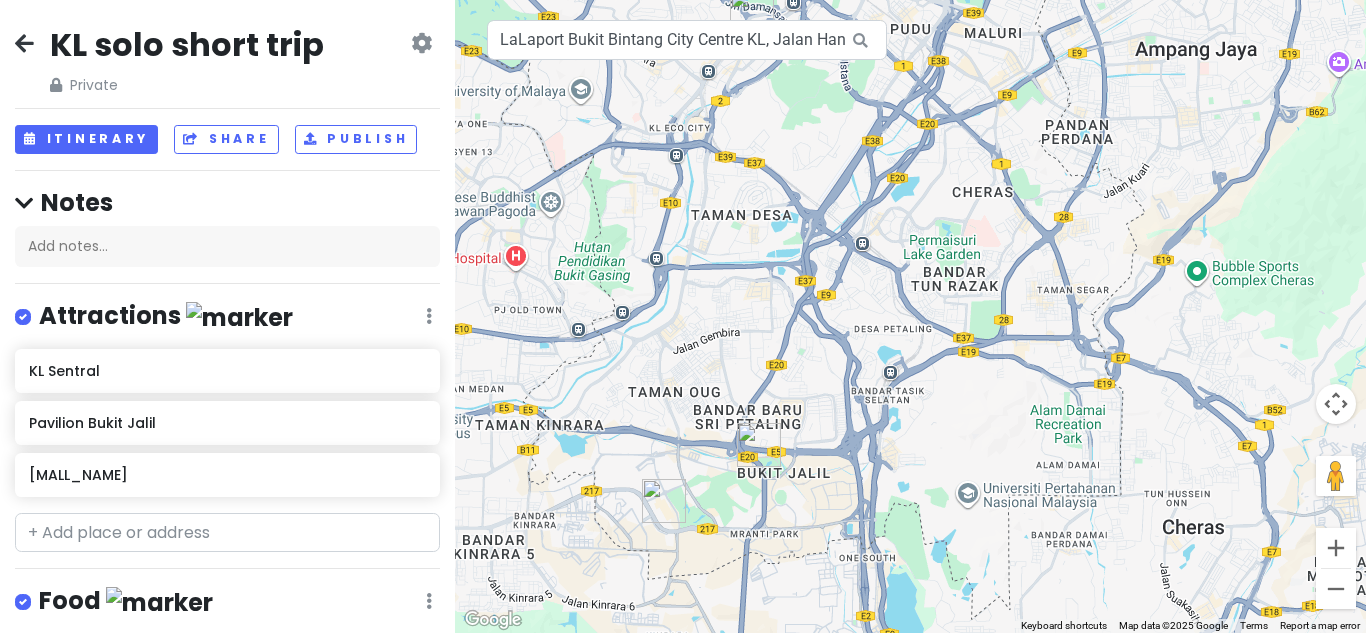 drag, startPoint x: 785, startPoint y: 328, endPoint x: 829, endPoint y: 156, distance: 177.53873 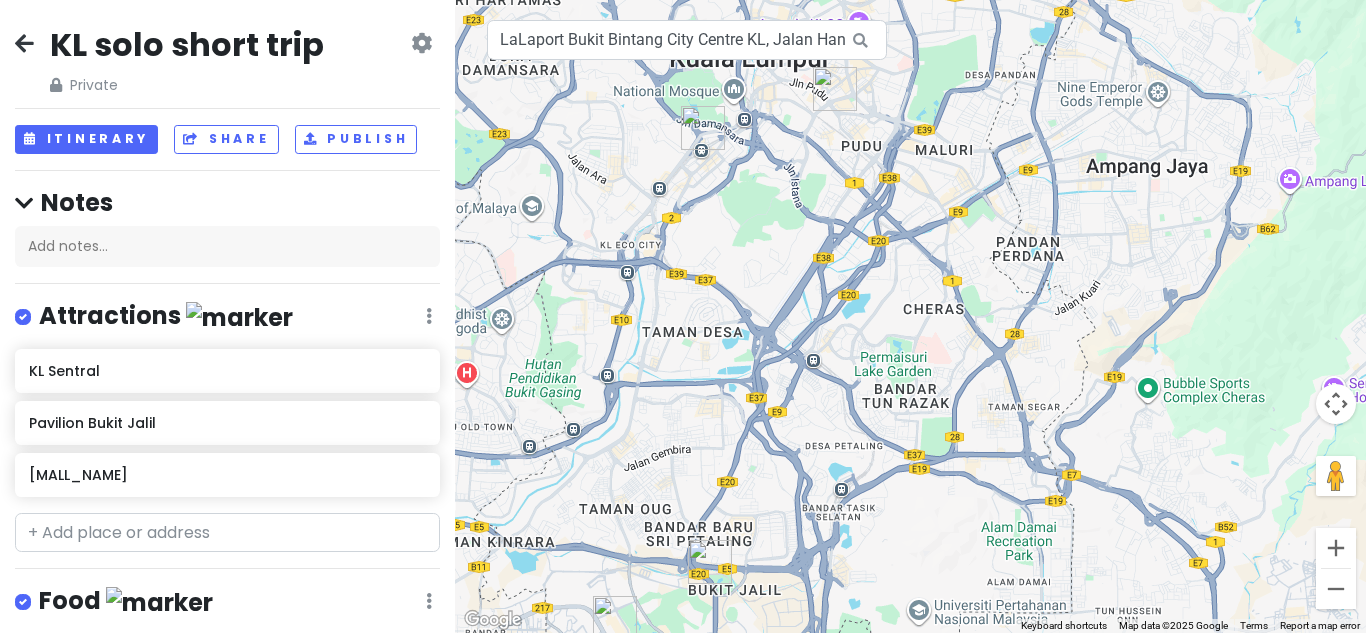 drag, startPoint x: 753, startPoint y: 334, endPoint x: 704, endPoint y: 449, distance: 125.004 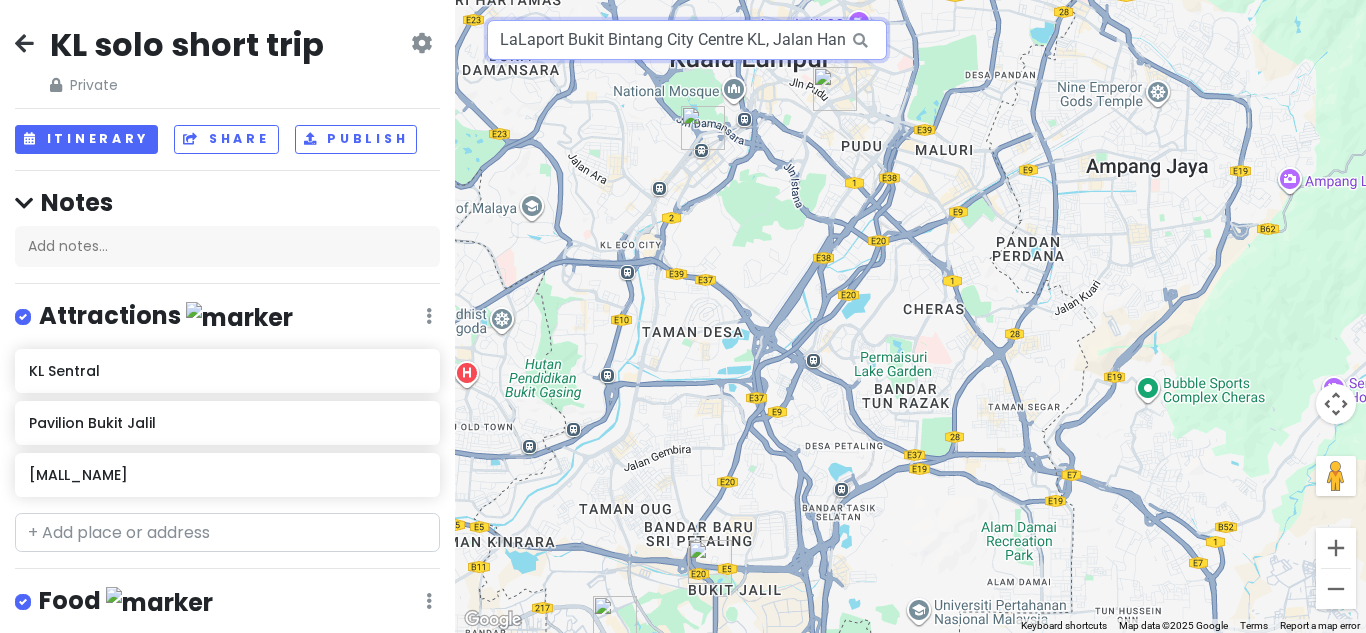 click on "LaLaport Bukit Bintang City Centre KL, Jalan Hang Tuah, Bukit Bintang, Kuala Lumpur, Federal Territory of Kuala Lumpur, Malaysia" at bounding box center (687, 40) 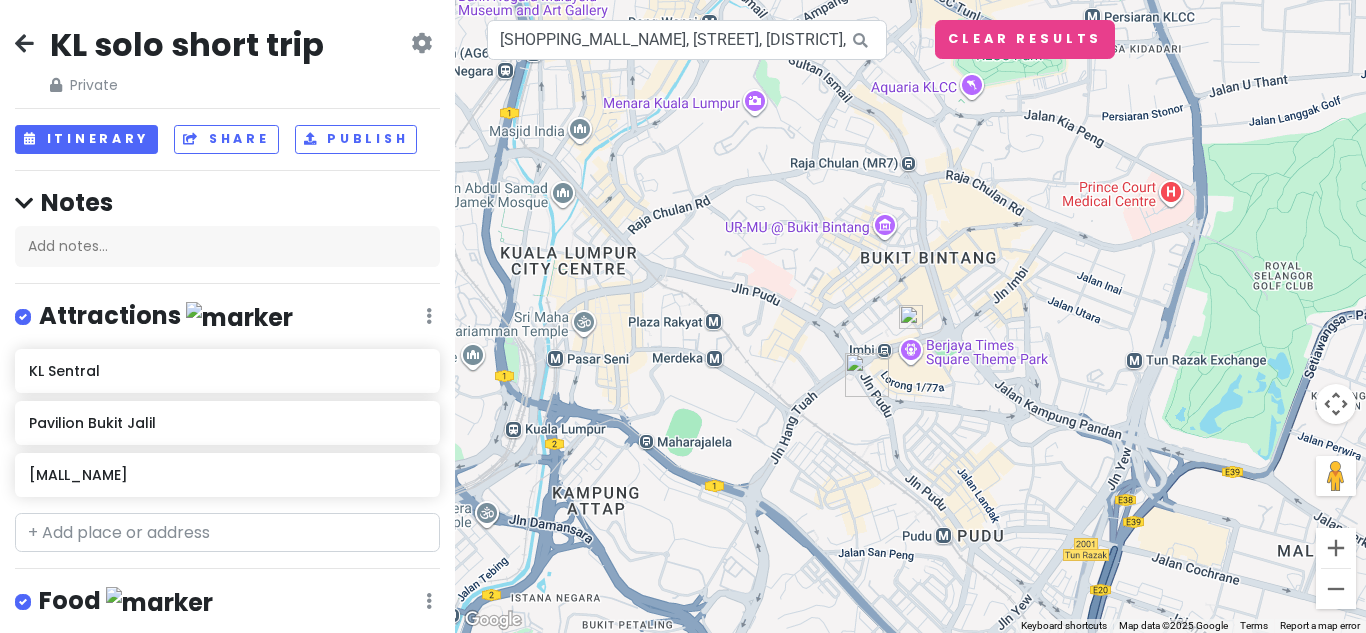 click at bounding box center [867, 375] 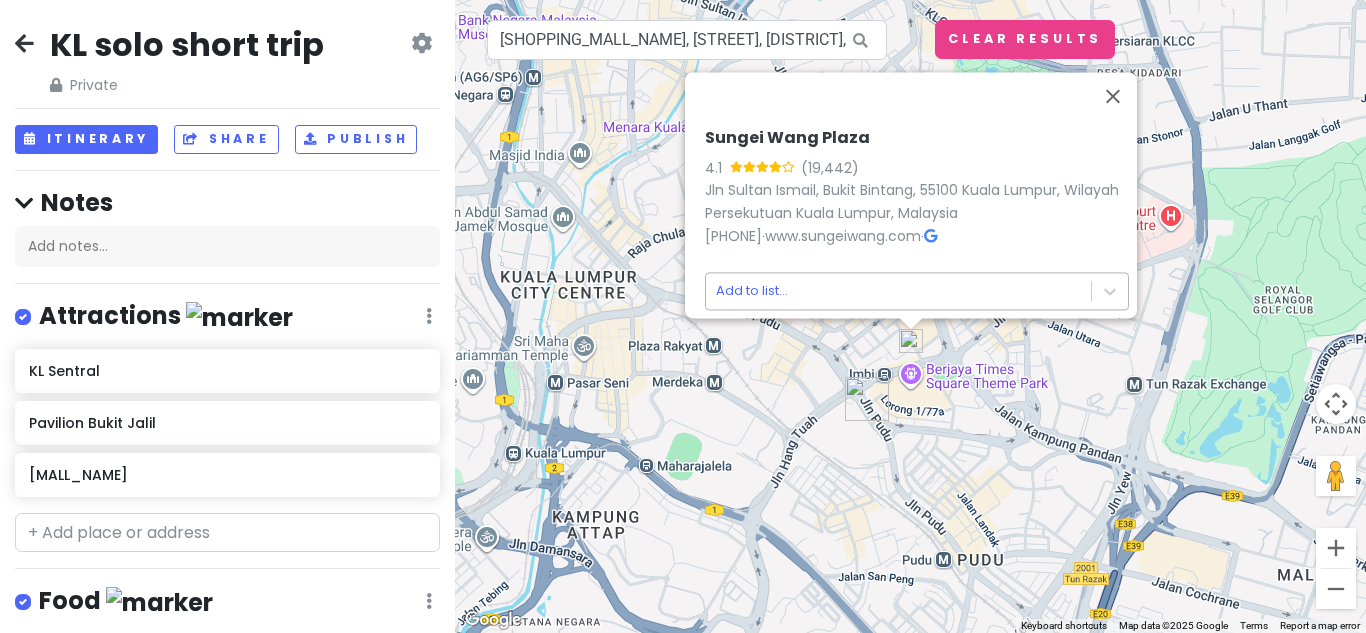 click on "[LOCATION] 4.1 (19,442) [STREET], [DISTRICT], [POSTAL CODE] [CITY], [STATE], [COUNTRY] [PHONE] www.sungeiwang.com" at bounding box center [683, 316] 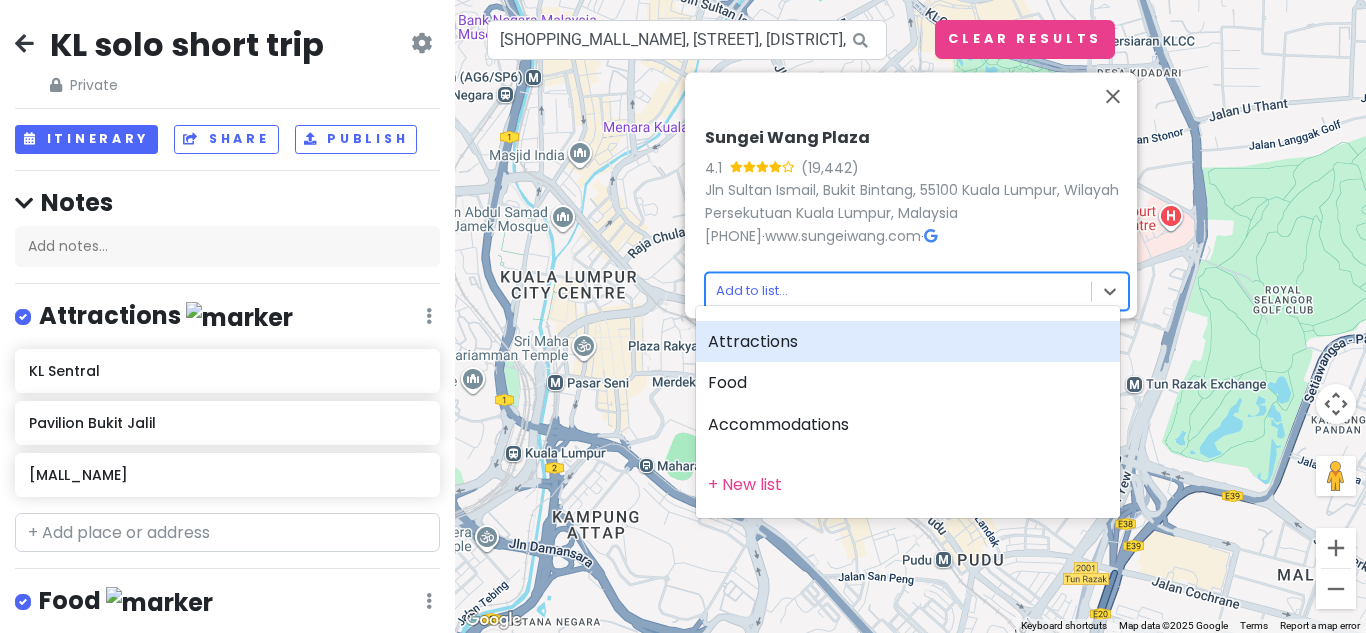 click on "Attractions" at bounding box center [908, 342] 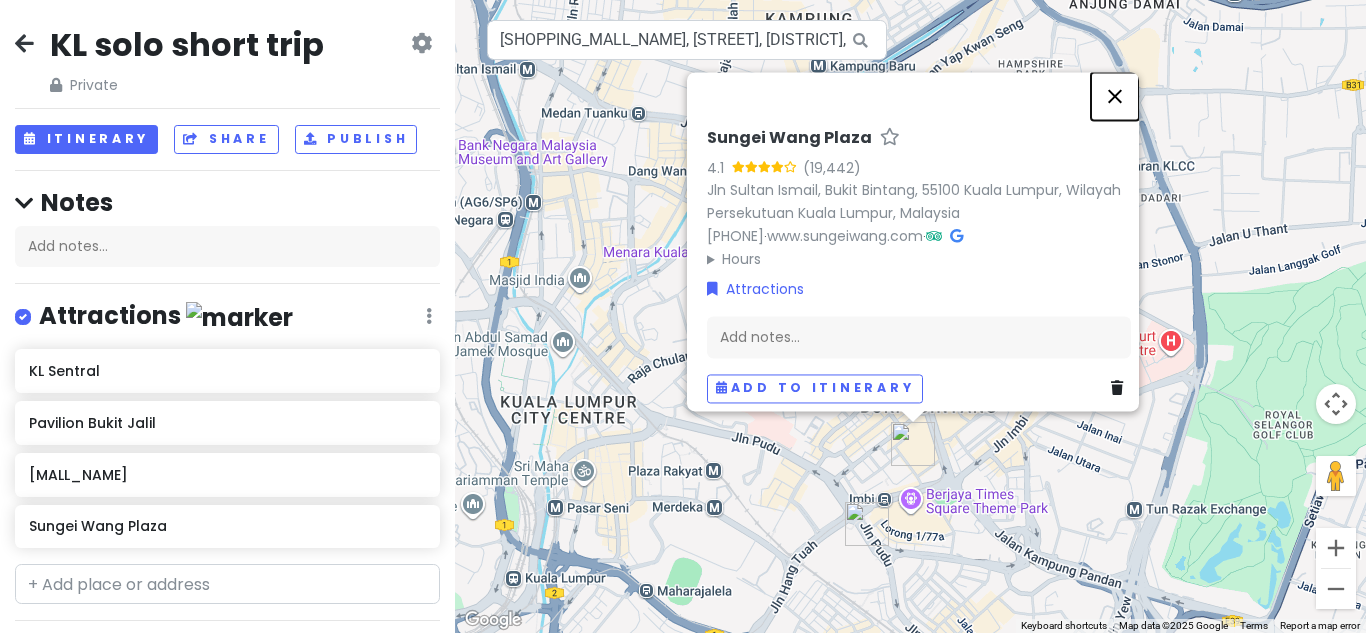 click at bounding box center (1115, 96) 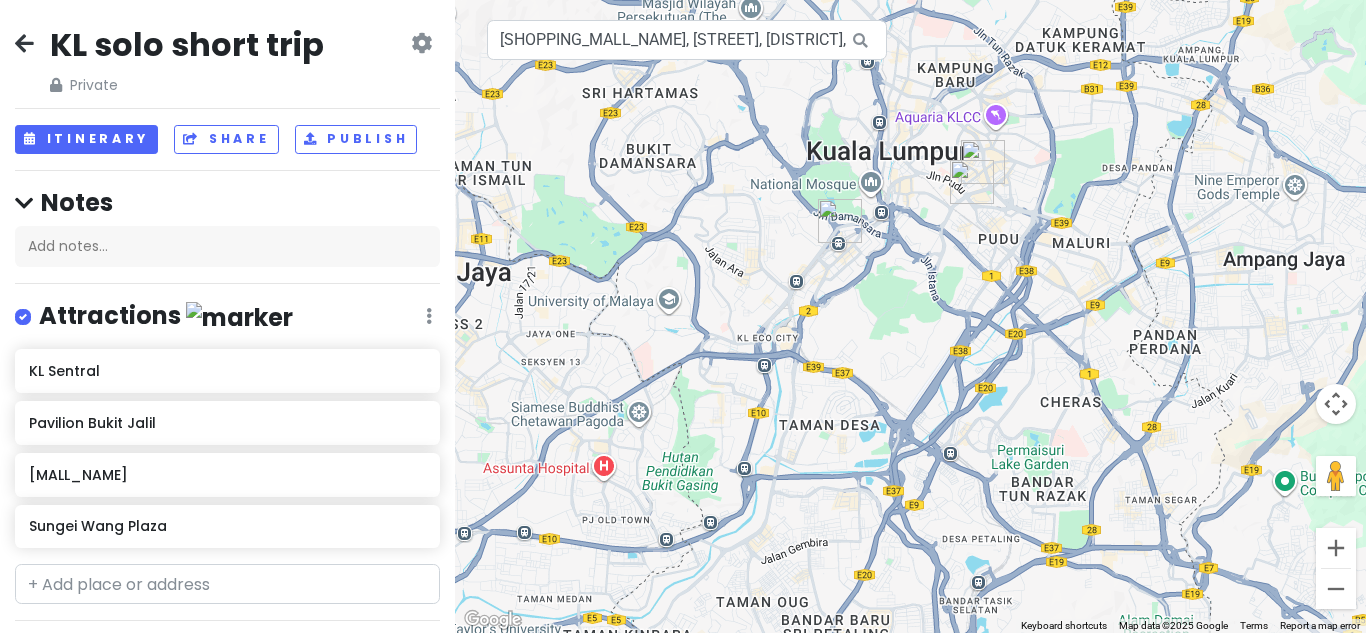 drag, startPoint x: 1022, startPoint y: 373, endPoint x: 1049, endPoint y: 237, distance: 138.65425 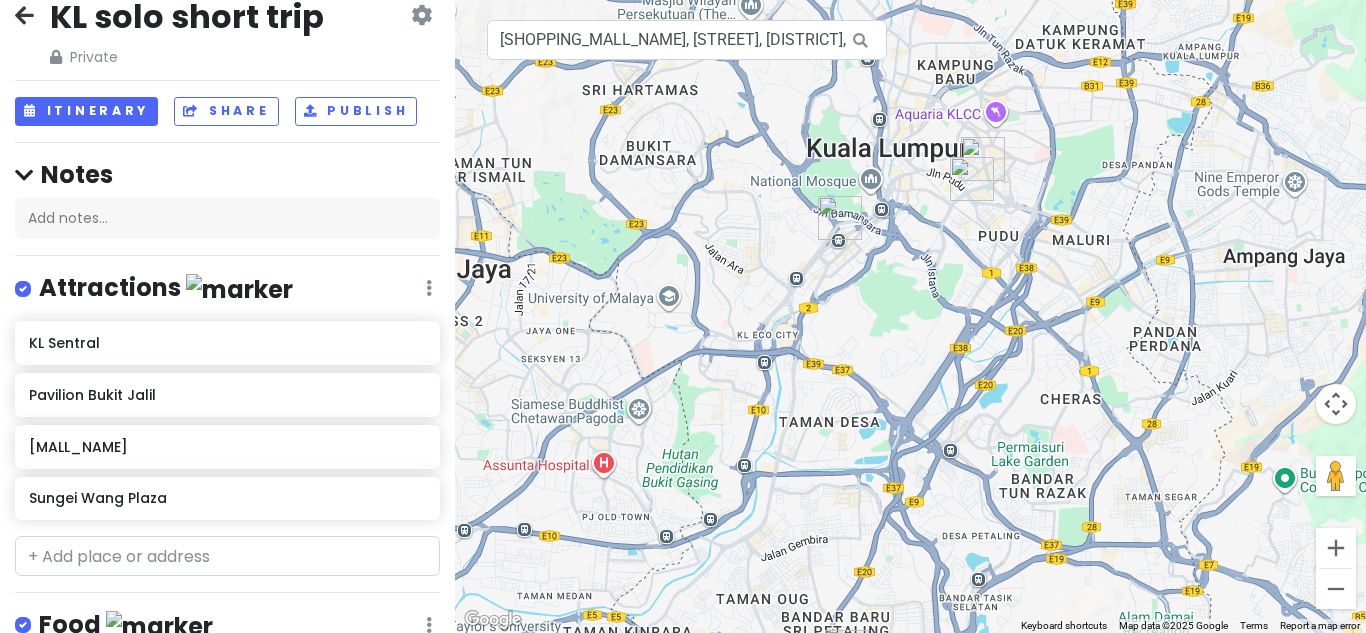 scroll, scrollTop: 0, scrollLeft: 0, axis: both 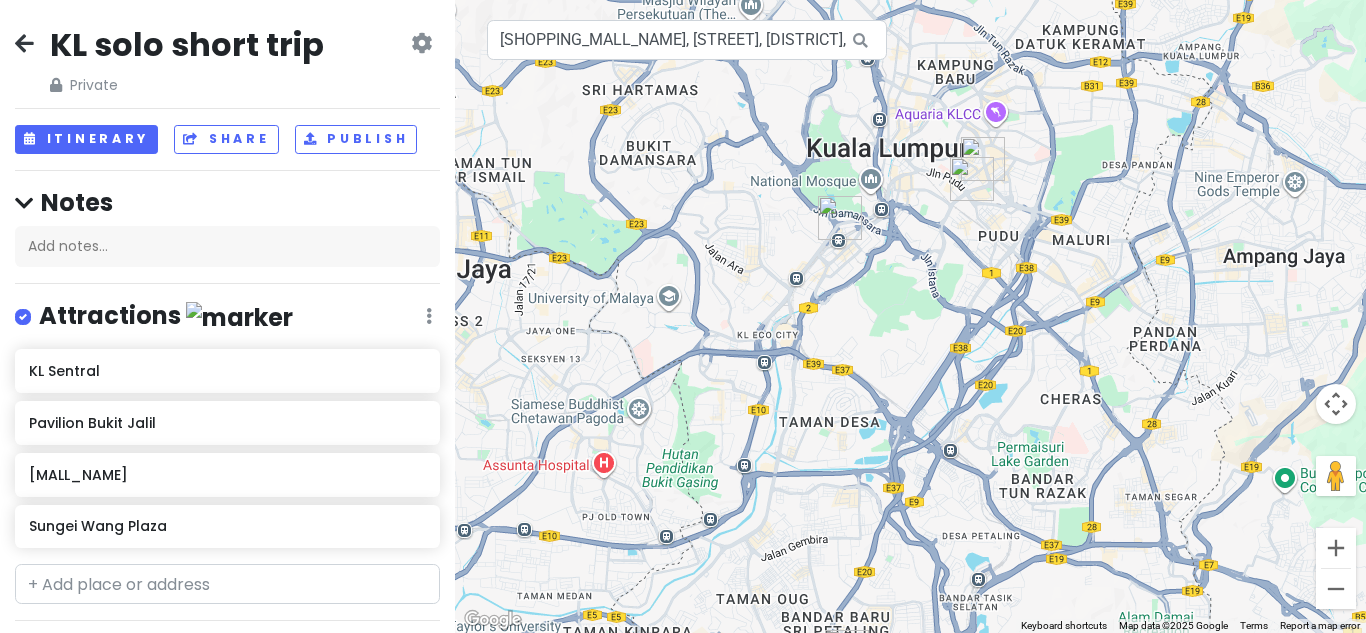 click at bounding box center [429, 316] 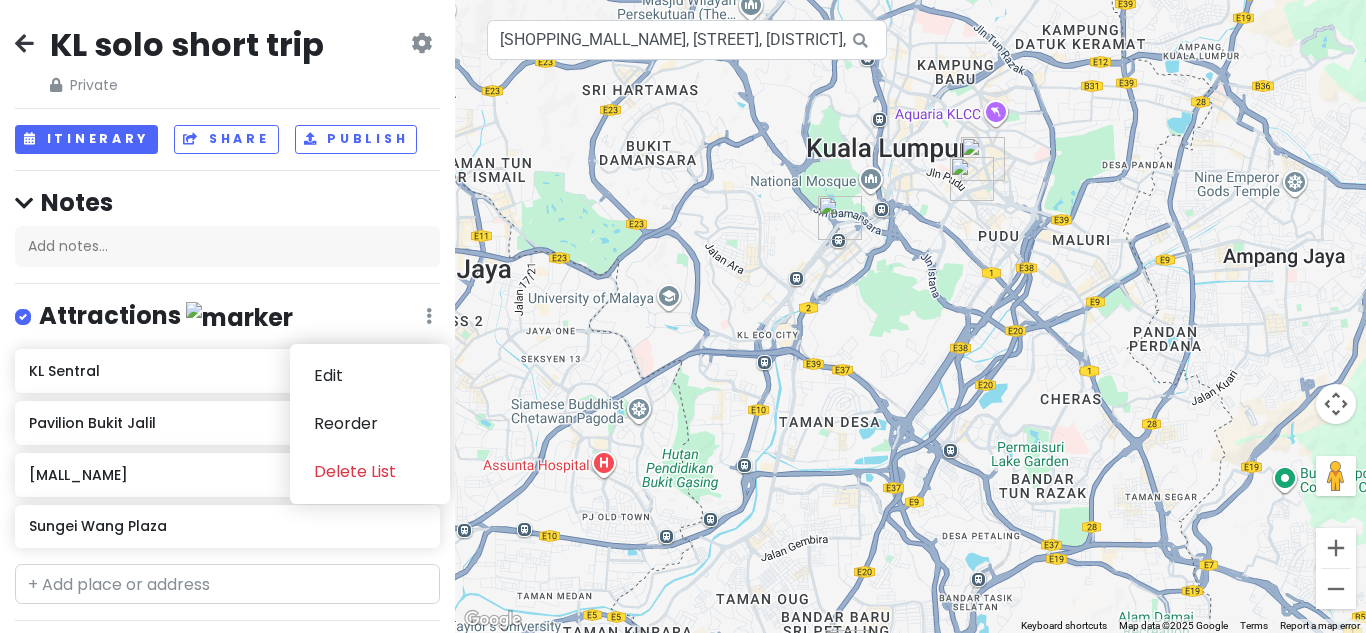 click at bounding box center (429, 316) 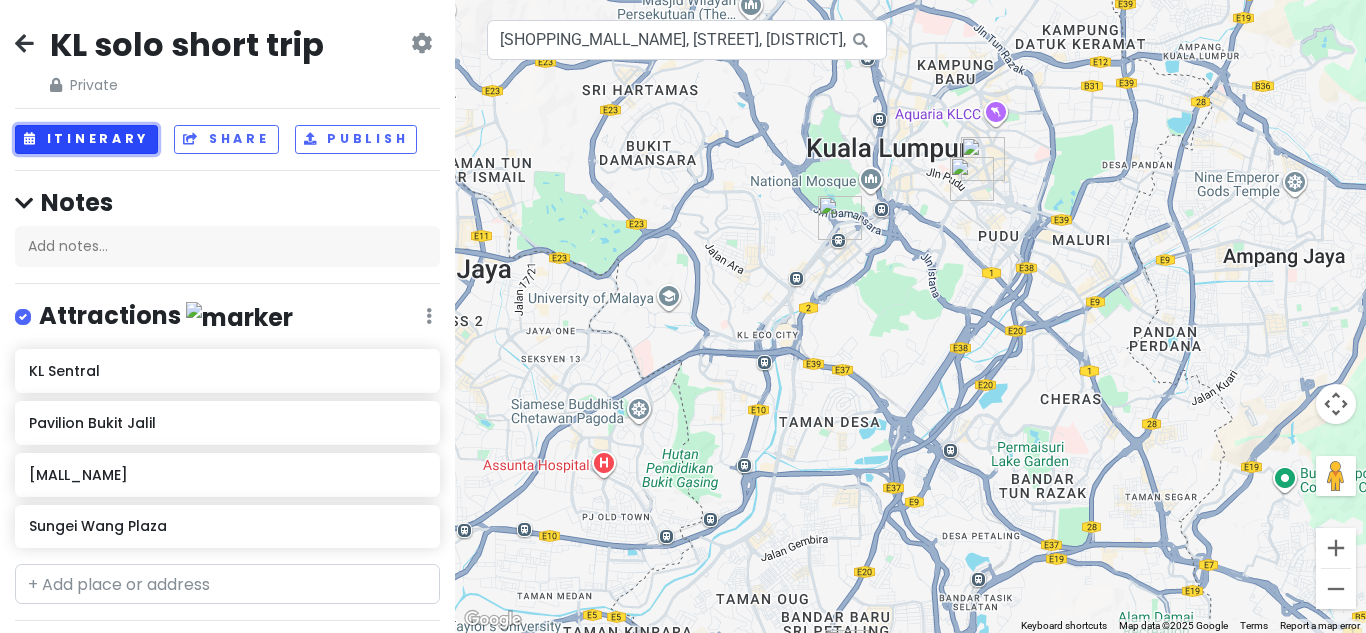 click on "Itinerary" at bounding box center [86, 139] 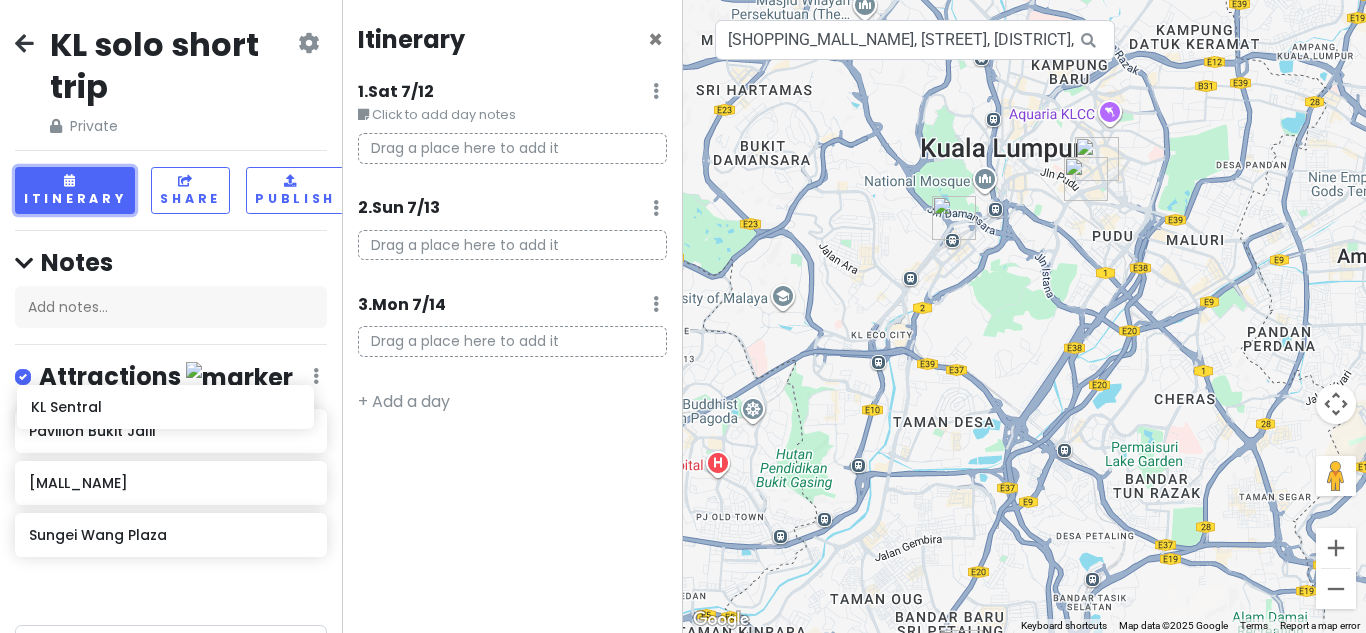 drag, startPoint x: 137, startPoint y: 441, endPoint x: 139, endPoint y: 418, distance: 23.086792 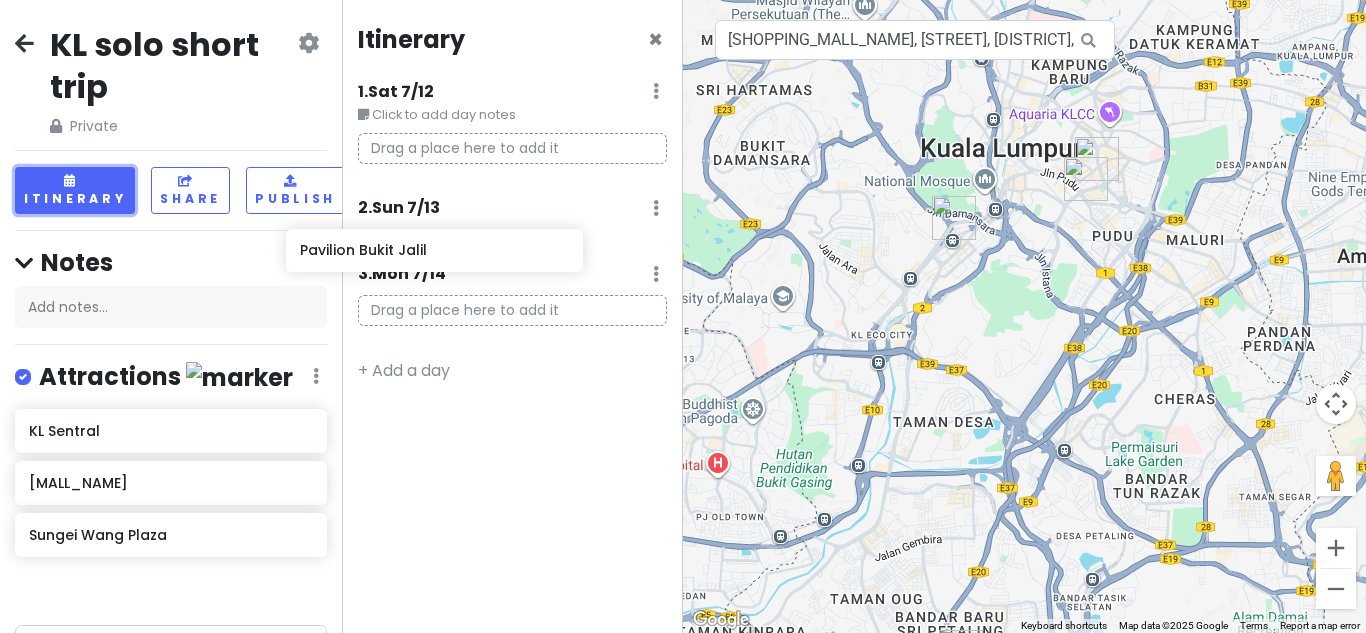 scroll, scrollTop: 1, scrollLeft: 0, axis: vertical 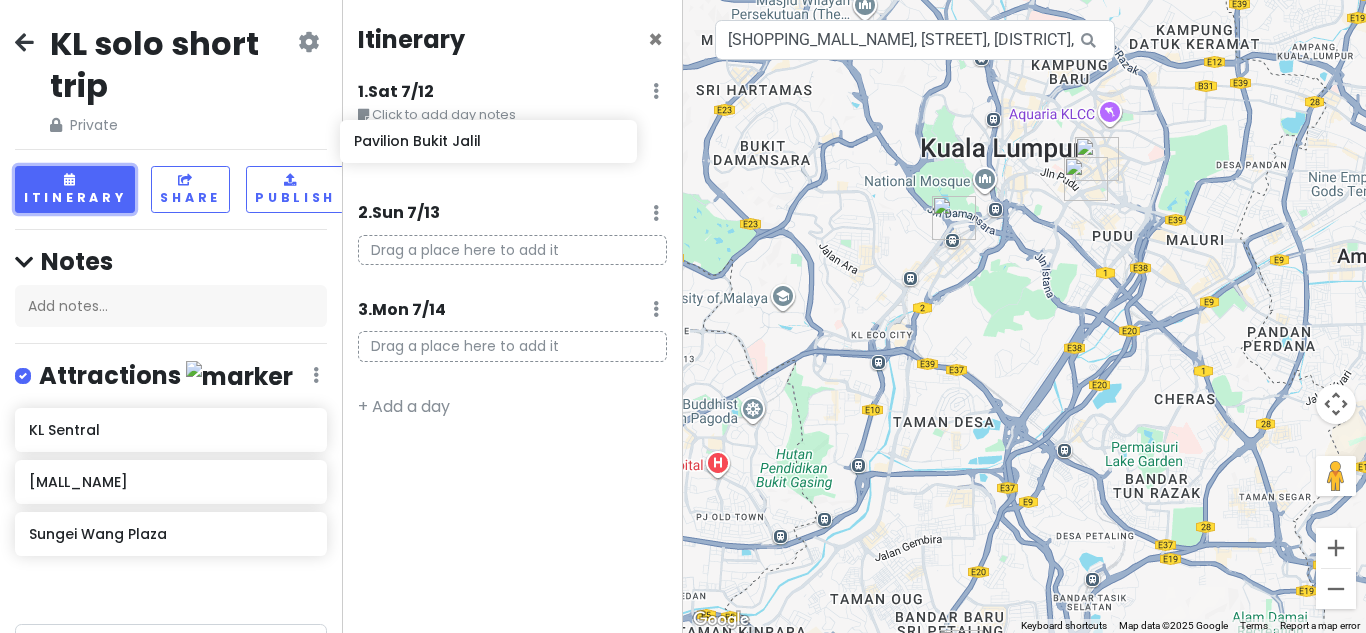 drag, startPoint x: 153, startPoint y: 484, endPoint x: 478, endPoint y: 148, distance: 467.4623 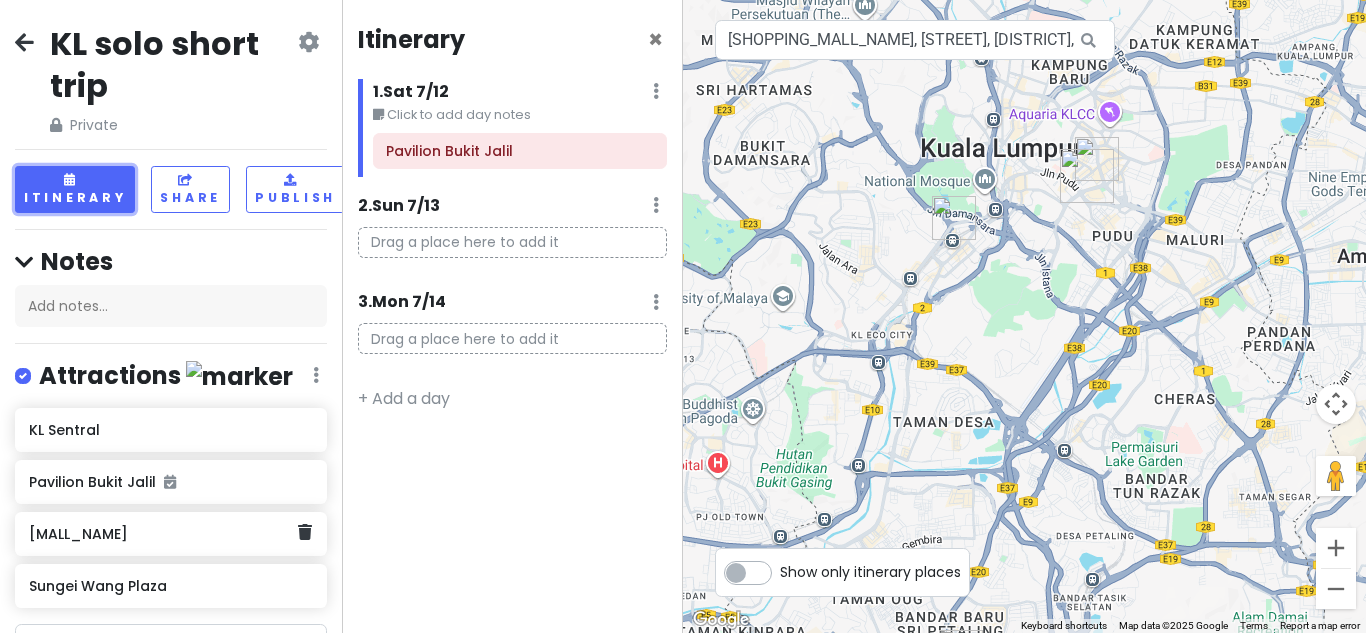 scroll, scrollTop: 7, scrollLeft: 2, axis: both 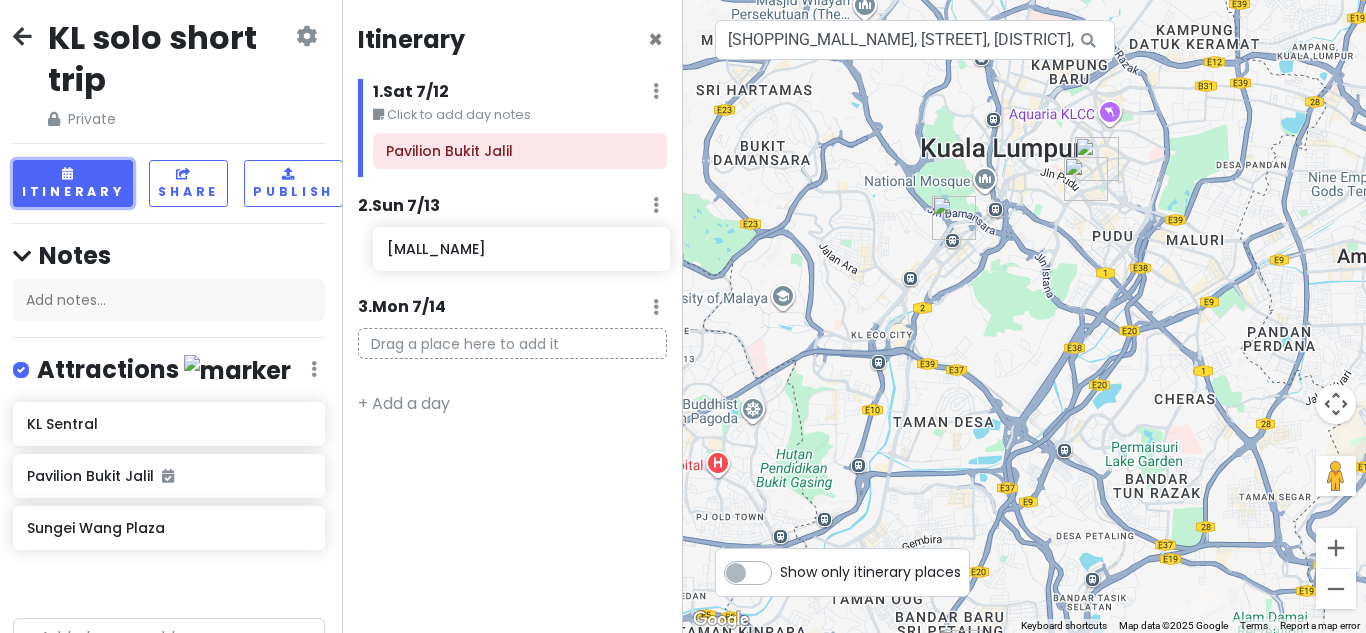 drag, startPoint x: 131, startPoint y: 542, endPoint x: 489, endPoint y: 259, distance: 456.34744 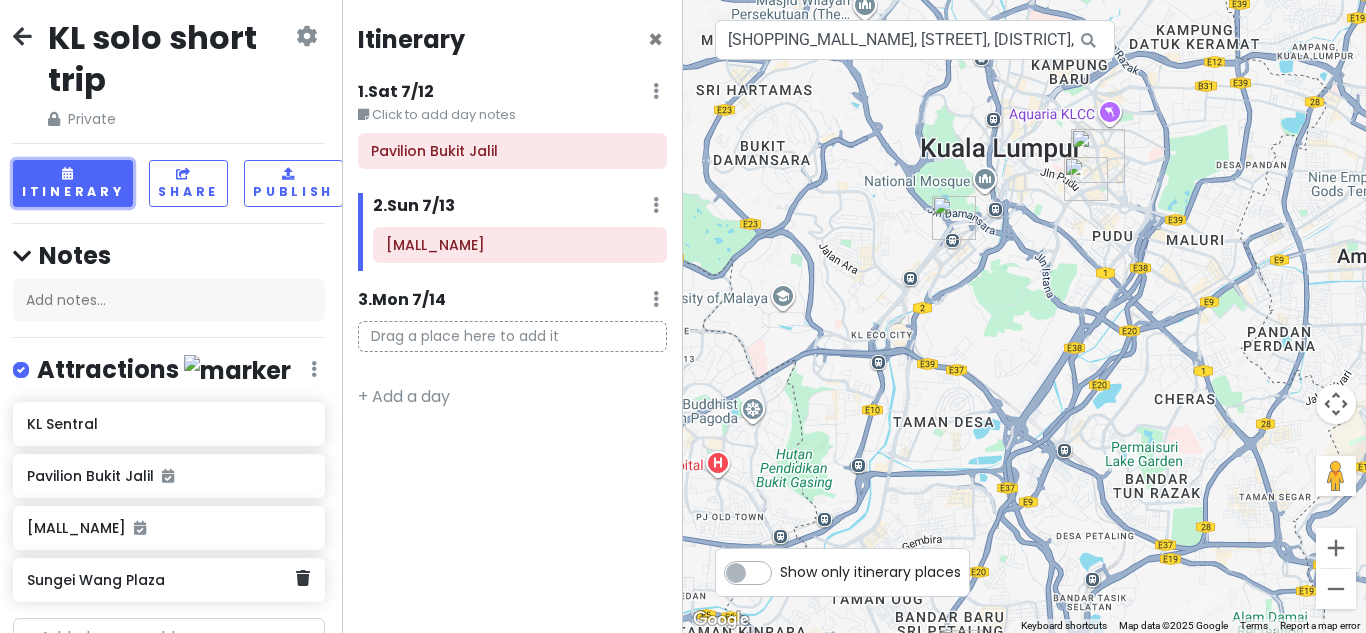 scroll, scrollTop: 11, scrollLeft: 2, axis: both 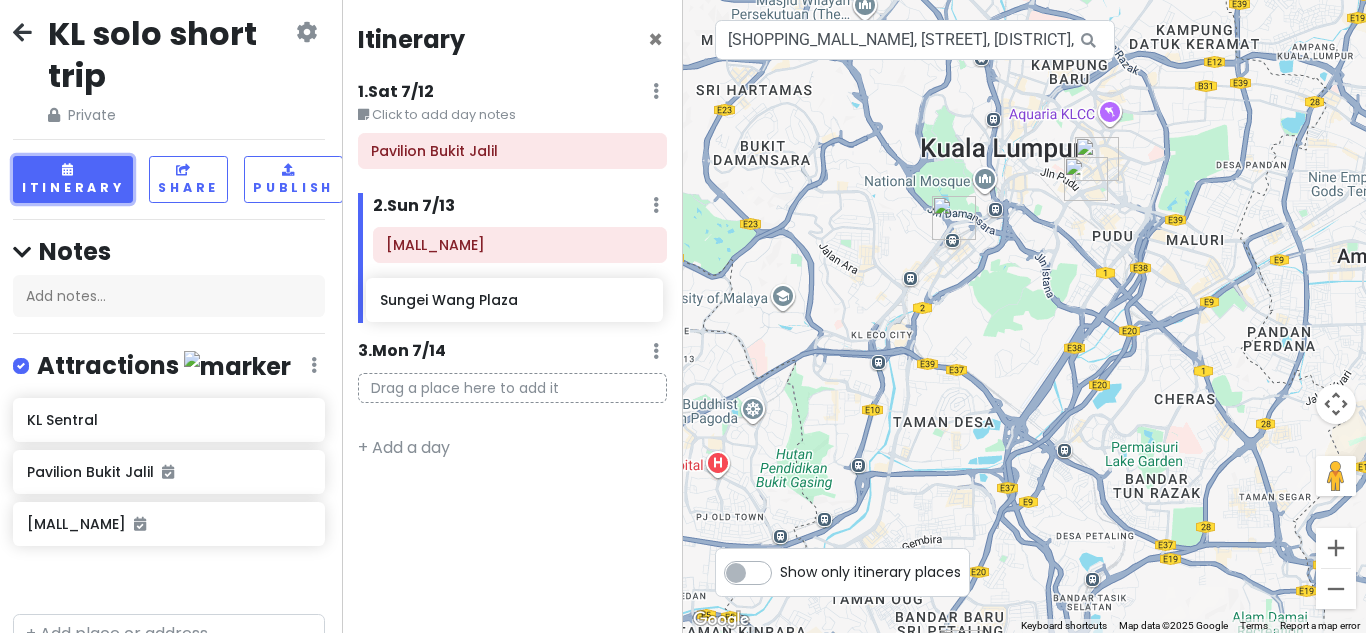 drag, startPoint x: 163, startPoint y: 599, endPoint x: 516, endPoint y: 321, distance: 449.32504 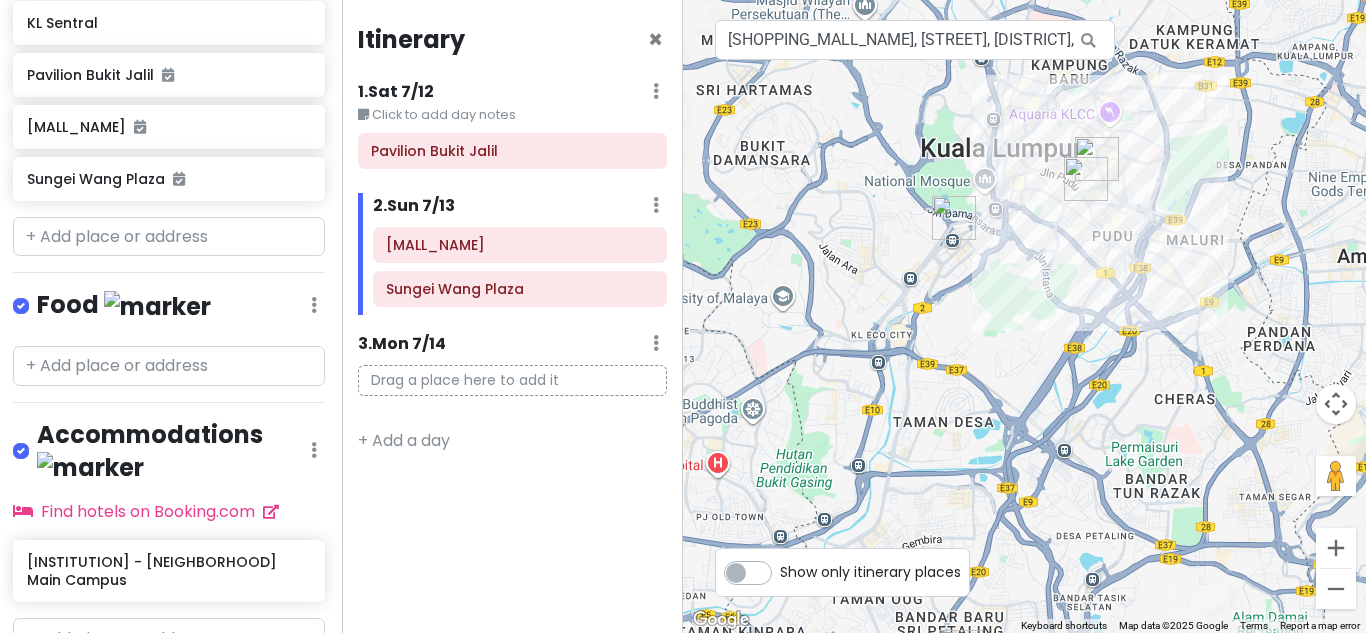 scroll, scrollTop: 485, scrollLeft: 2, axis: both 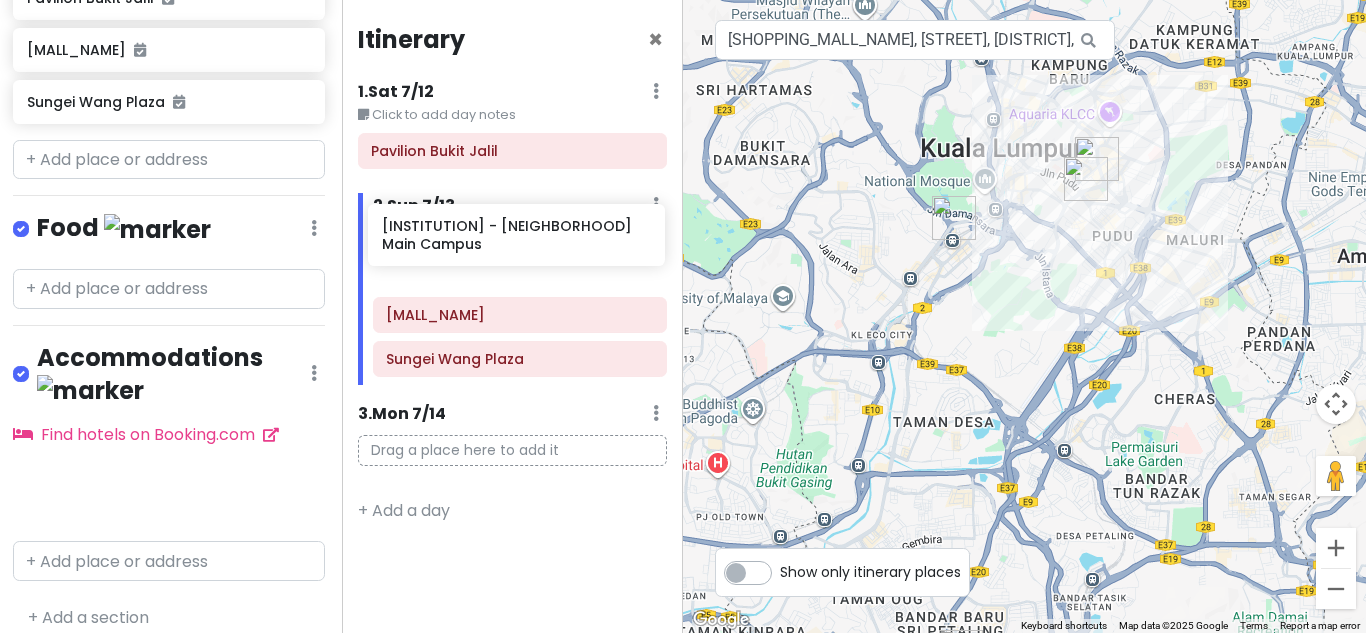 drag, startPoint x: 161, startPoint y: 460, endPoint x: 516, endPoint y: 237, distance: 419.23026 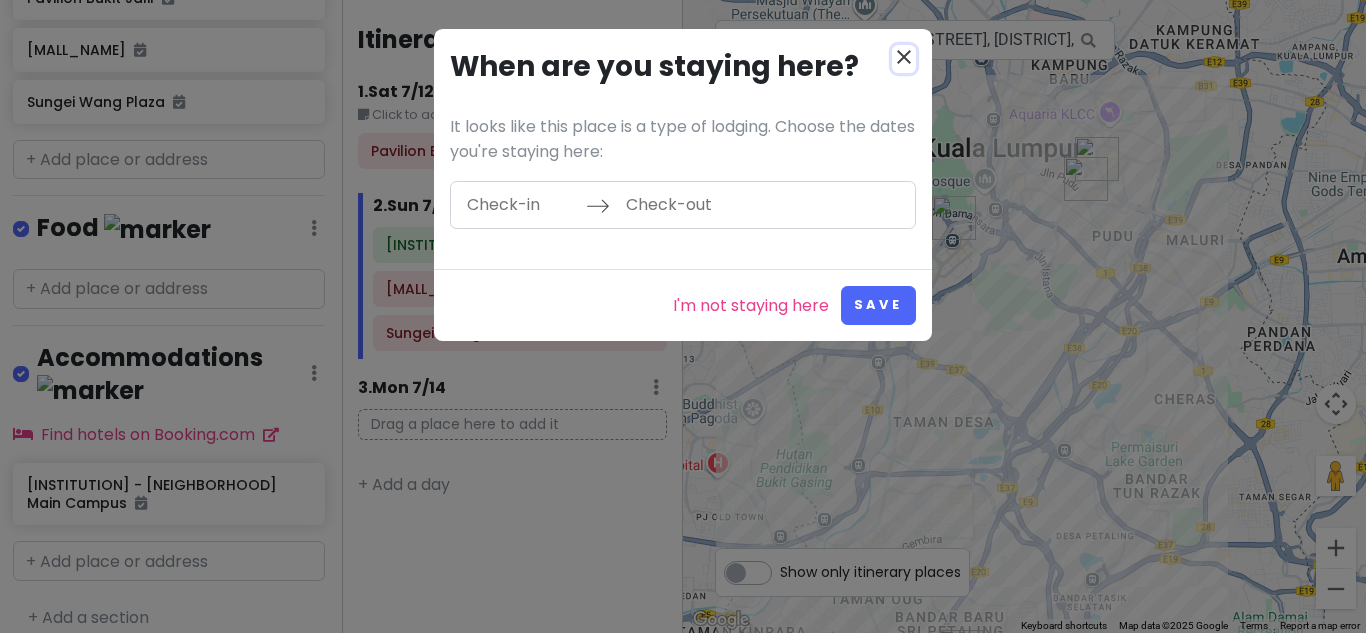click on "close" at bounding box center (904, 57) 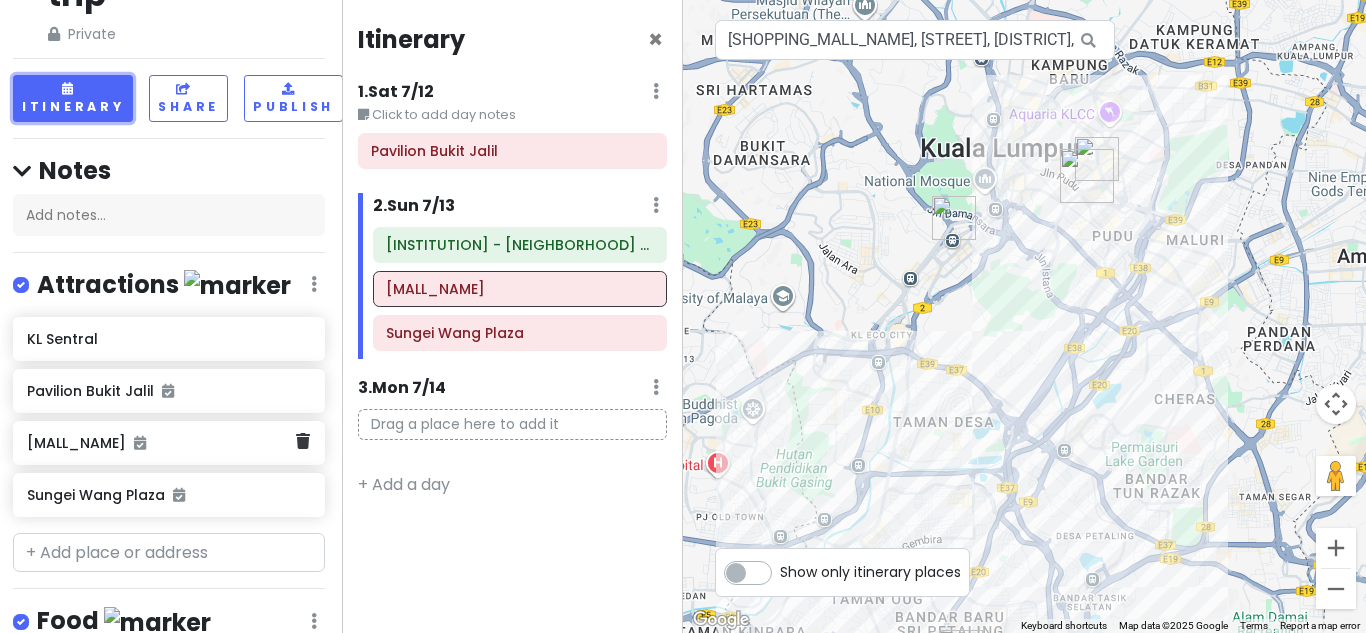 scroll, scrollTop: 0, scrollLeft: 2, axis: horizontal 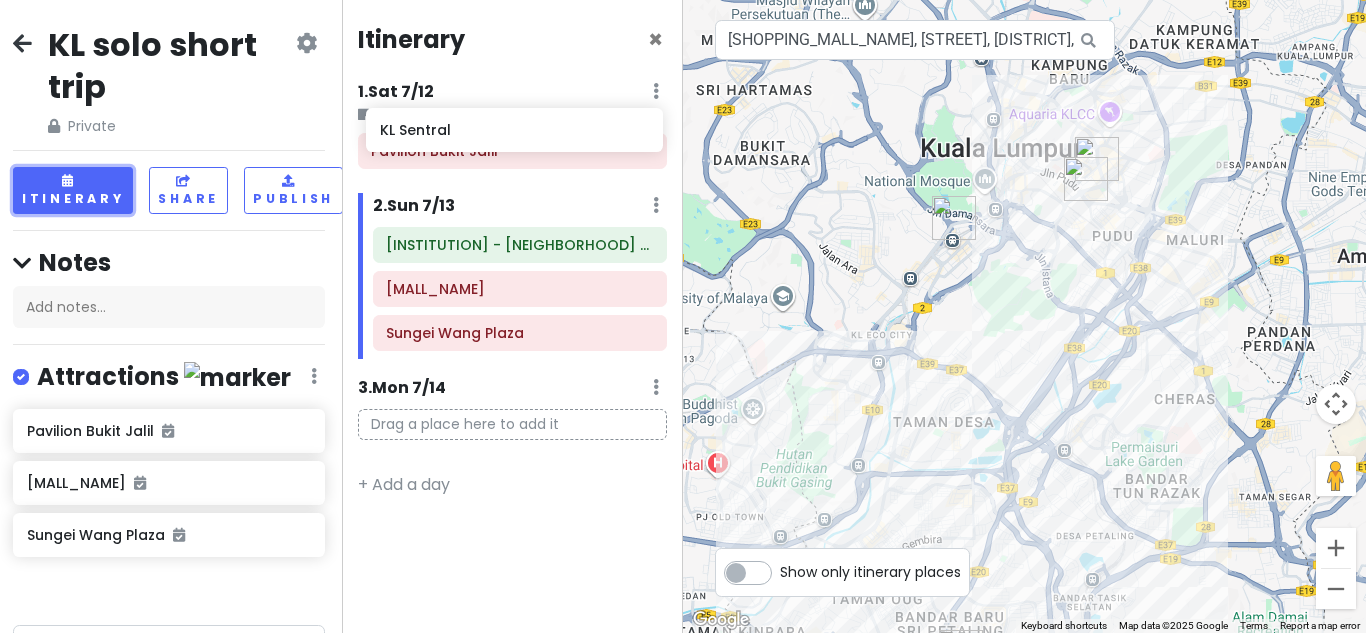 drag, startPoint x: 164, startPoint y: 424, endPoint x: 517, endPoint y: 124, distance: 463.2591 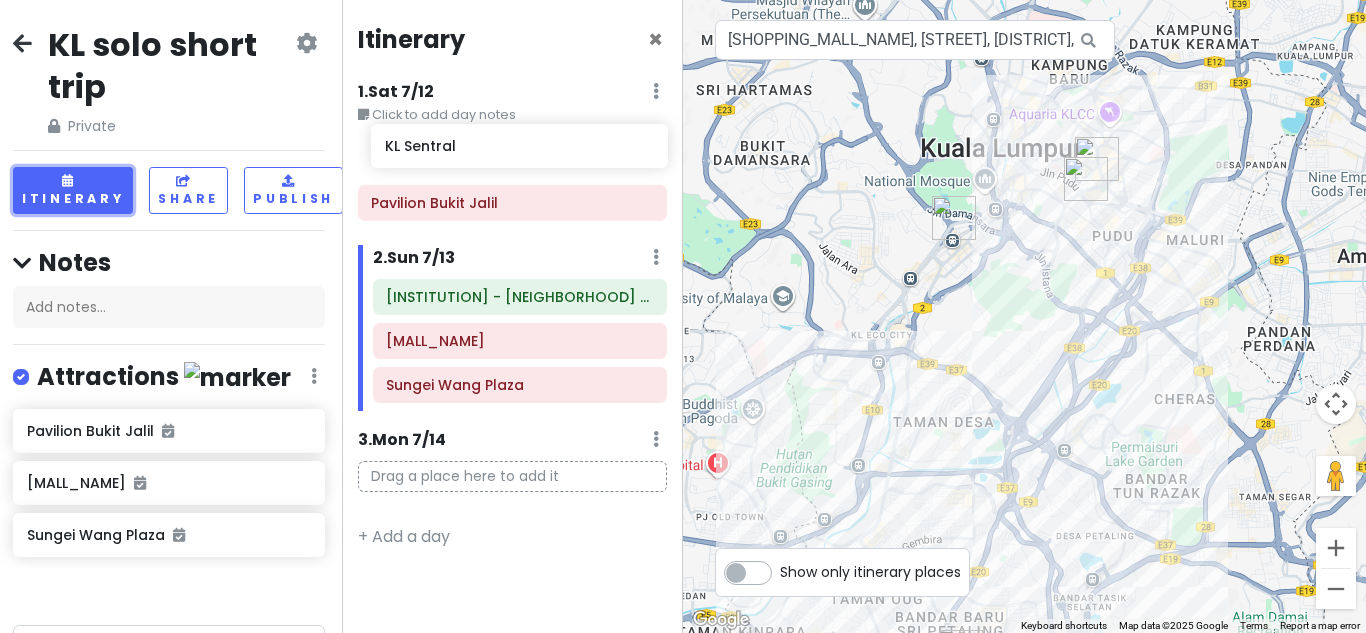 drag, startPoint x: 206, startPoint y: 432, endPoint x: 564, endPoint y: 148, distance: 456.96826 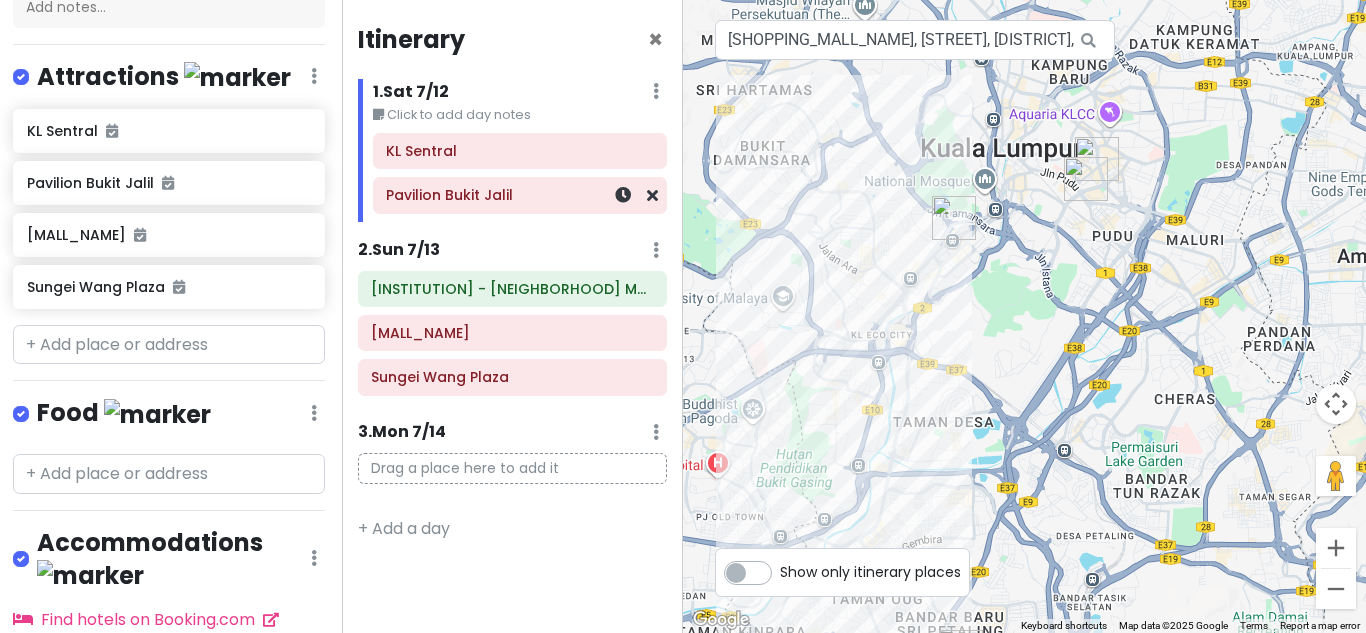 scroll, scrollTop: 0, scrollLeft: 2, axis: horizontal 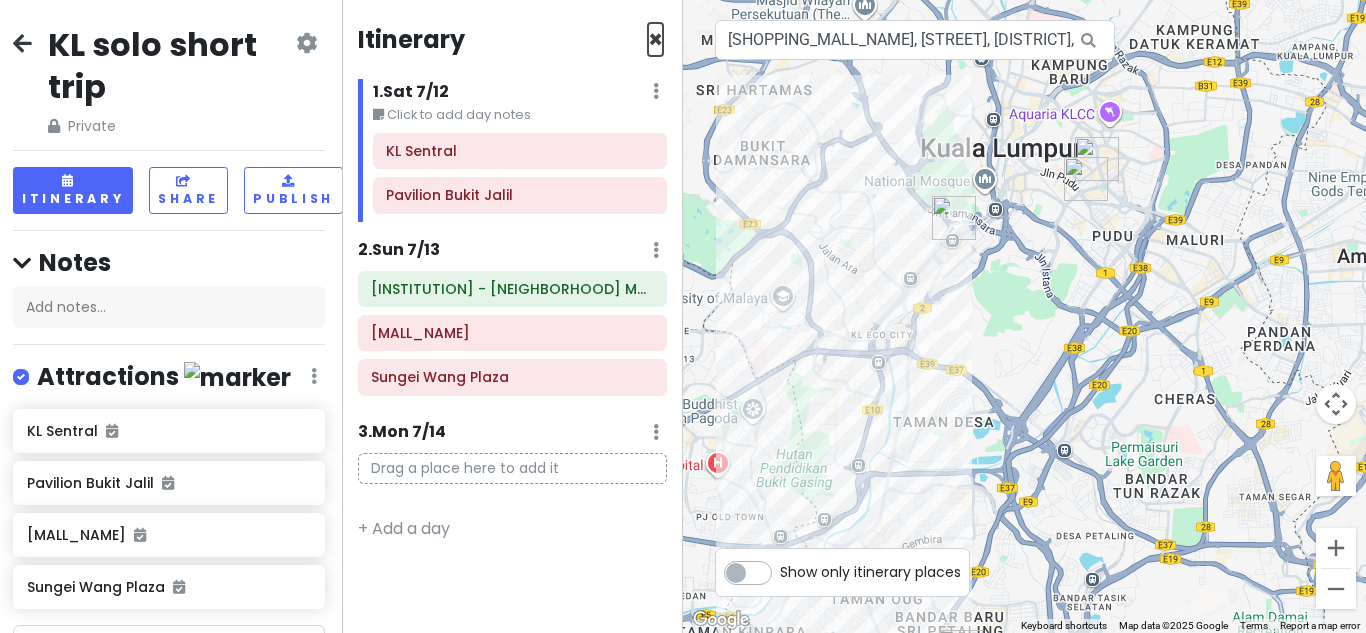 click on "×" at bounding box center (655, 39) 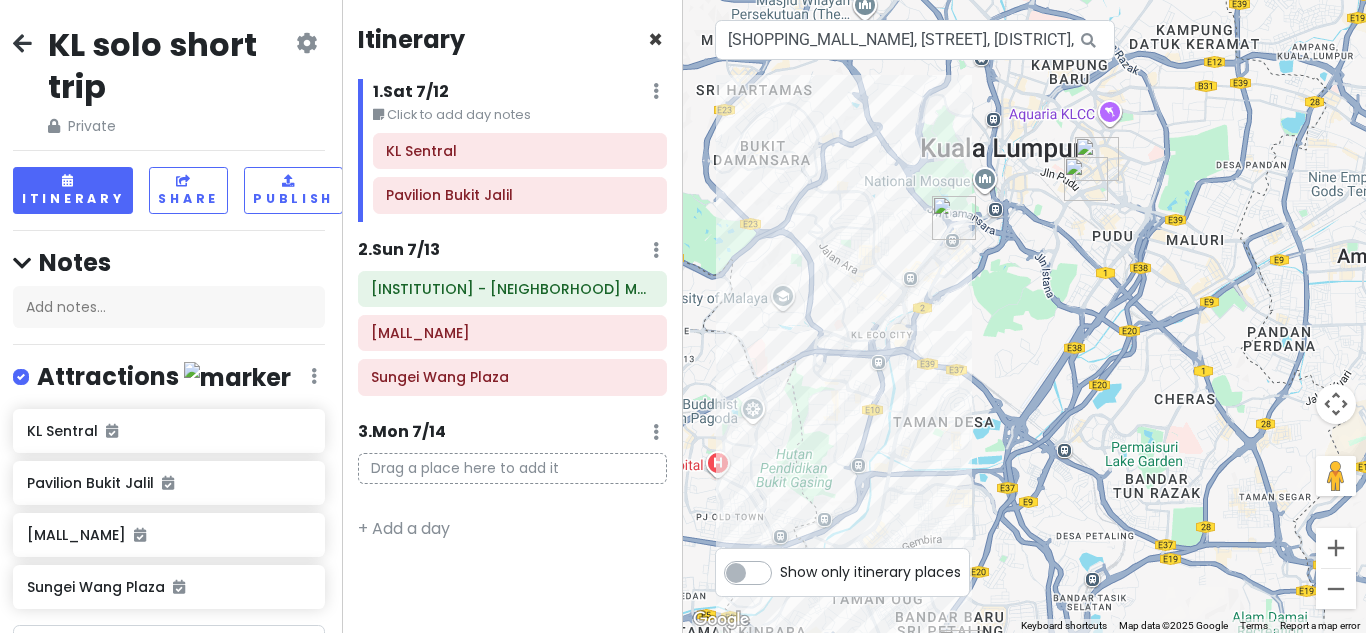 scroll, scrollTop: 0, scrollLeft: 0, axis: both 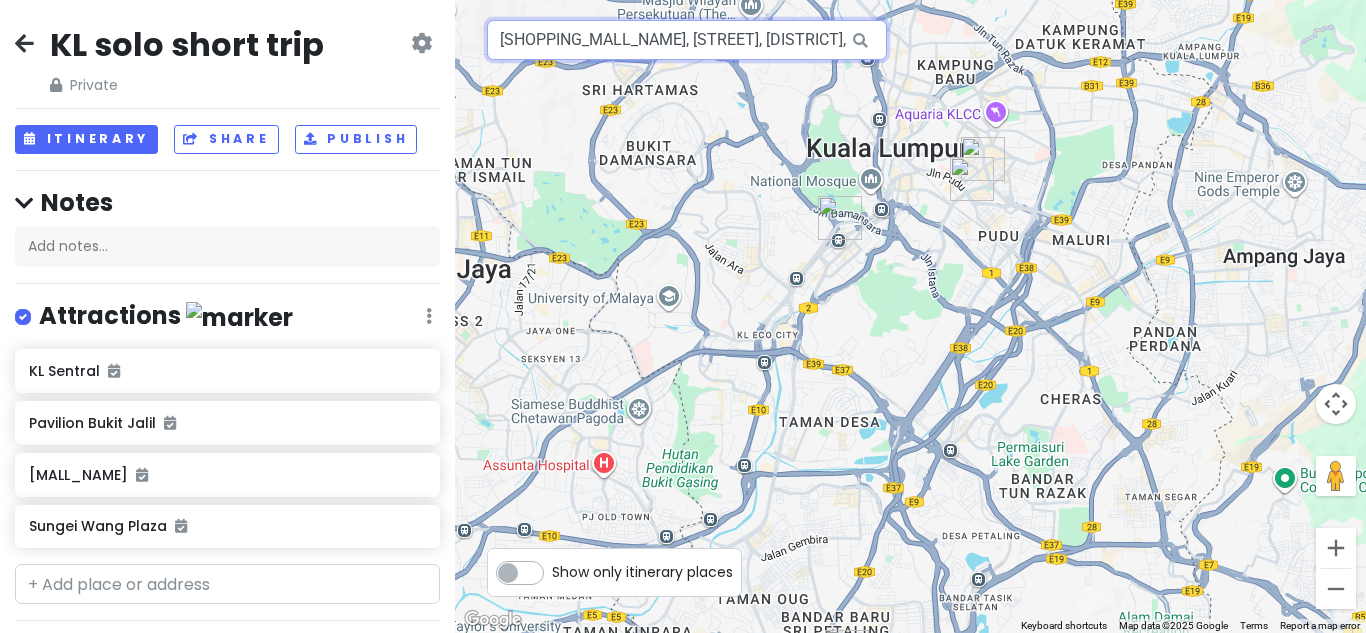 click on "[SHOPPING_MALL_NAME], [STREET], [DISTRICT], [CITY], [STATE], [COUNTRY]" at bounding box center [687, 40] 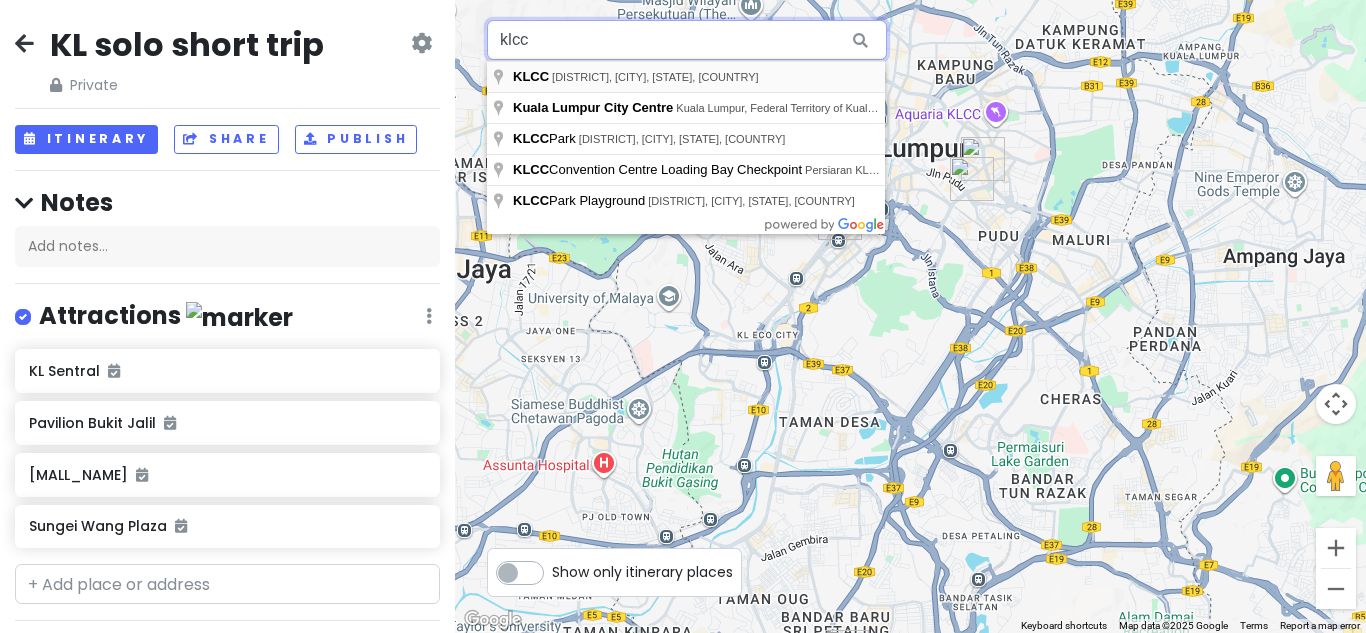 type on "klcc" 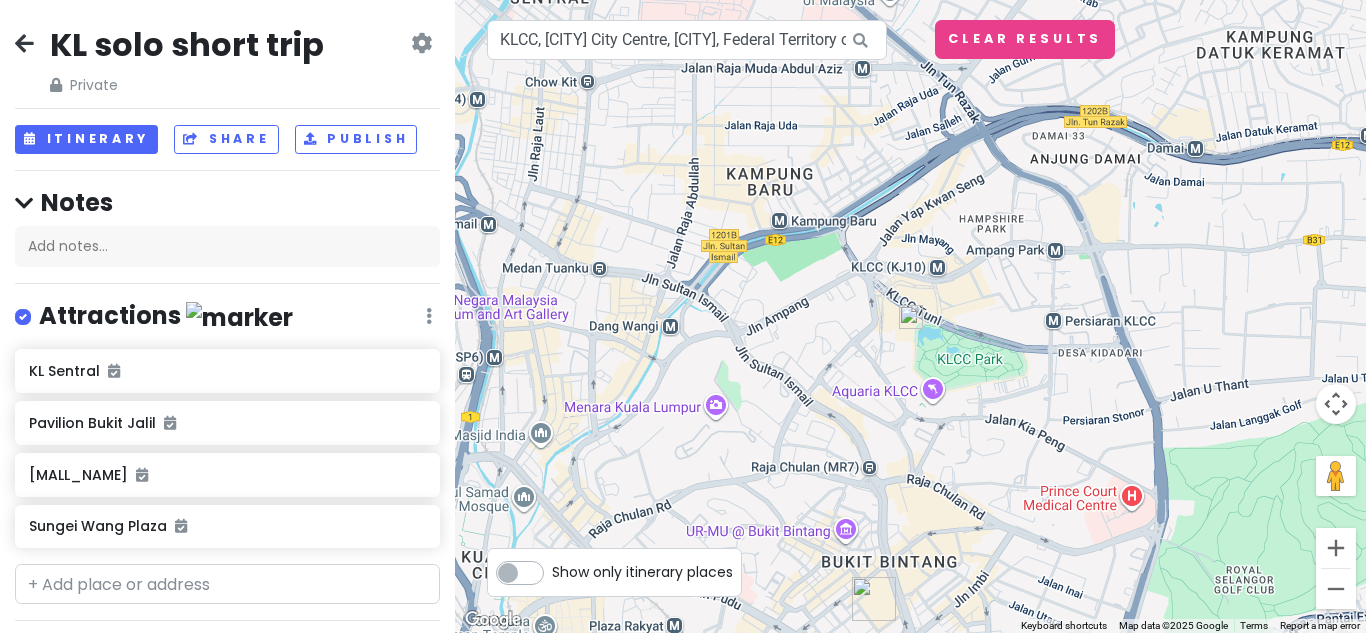 click at bounding box center (874, 599) 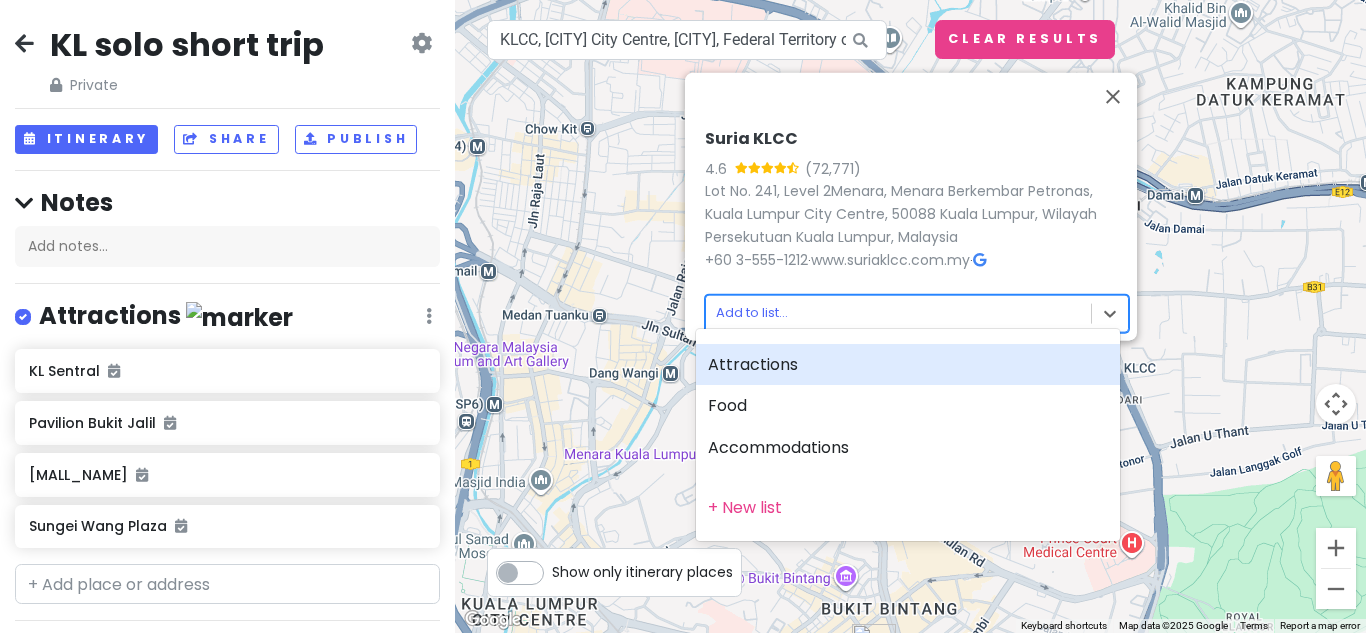 click on "[LOCATION] 4.6 (72,771) Lot No. 241, Level 2Menara, Menara Berkembar Petronas, [CITY], [POSTAL CODE] [CITY], [STATE], [COUNTRY] [PHONE]" at bounding box center [683, 316] 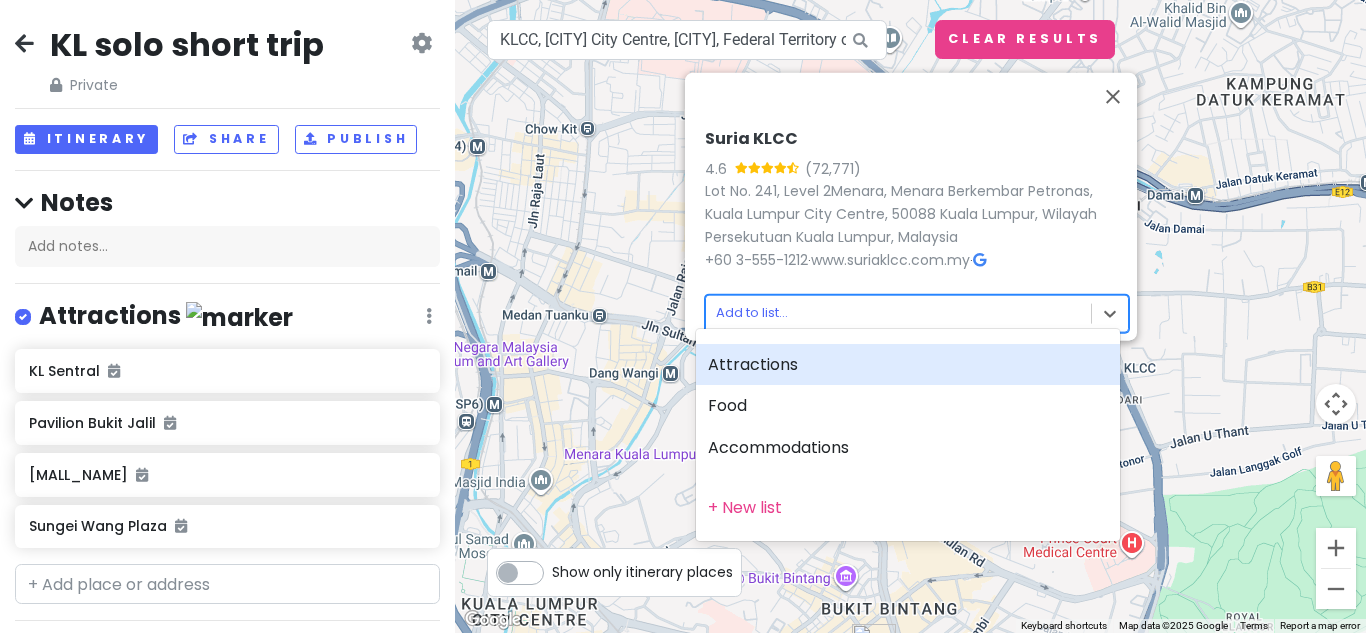 click on "Attractions" at bounding box center (908, 365) 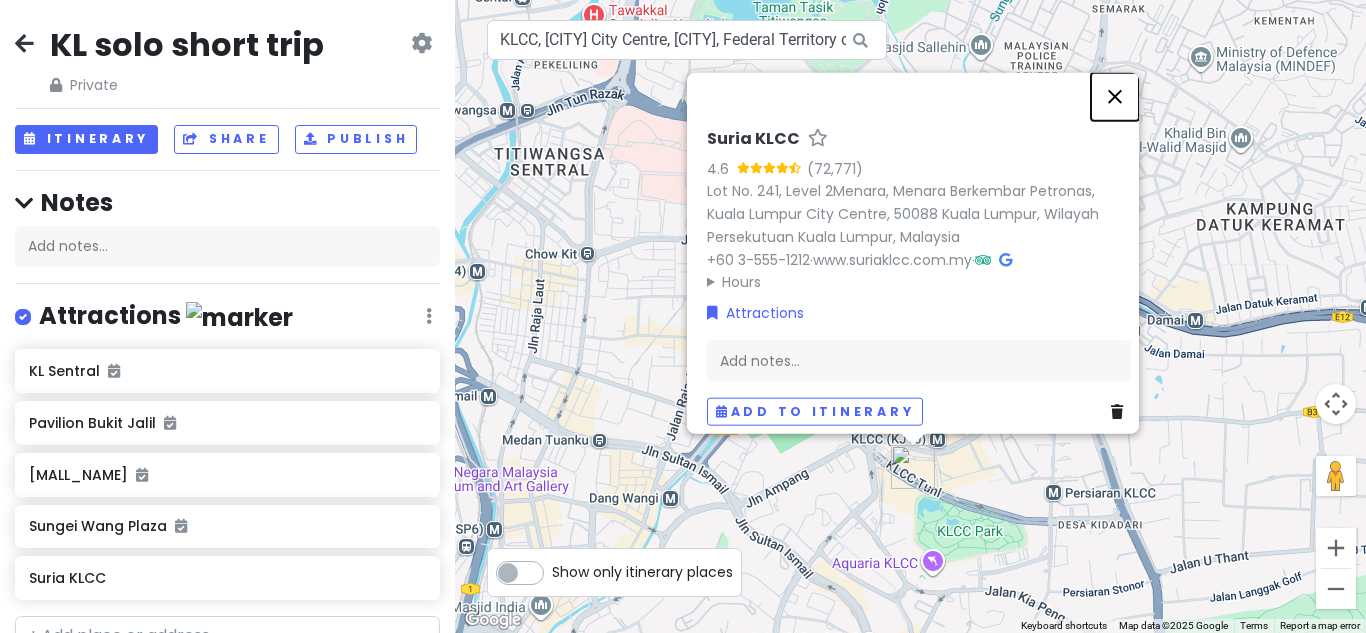 click at bounding box center [1115, 96] 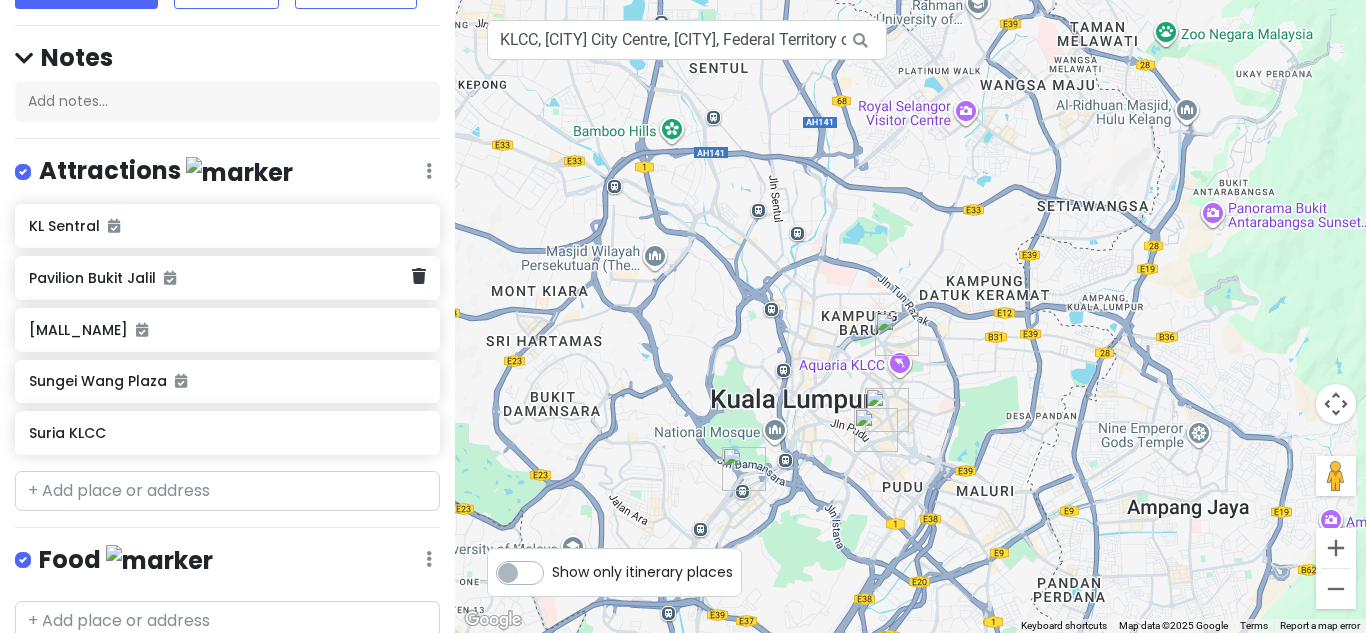 scroll, scrollTop: 100, scrollLeft: 0, axis: vertical 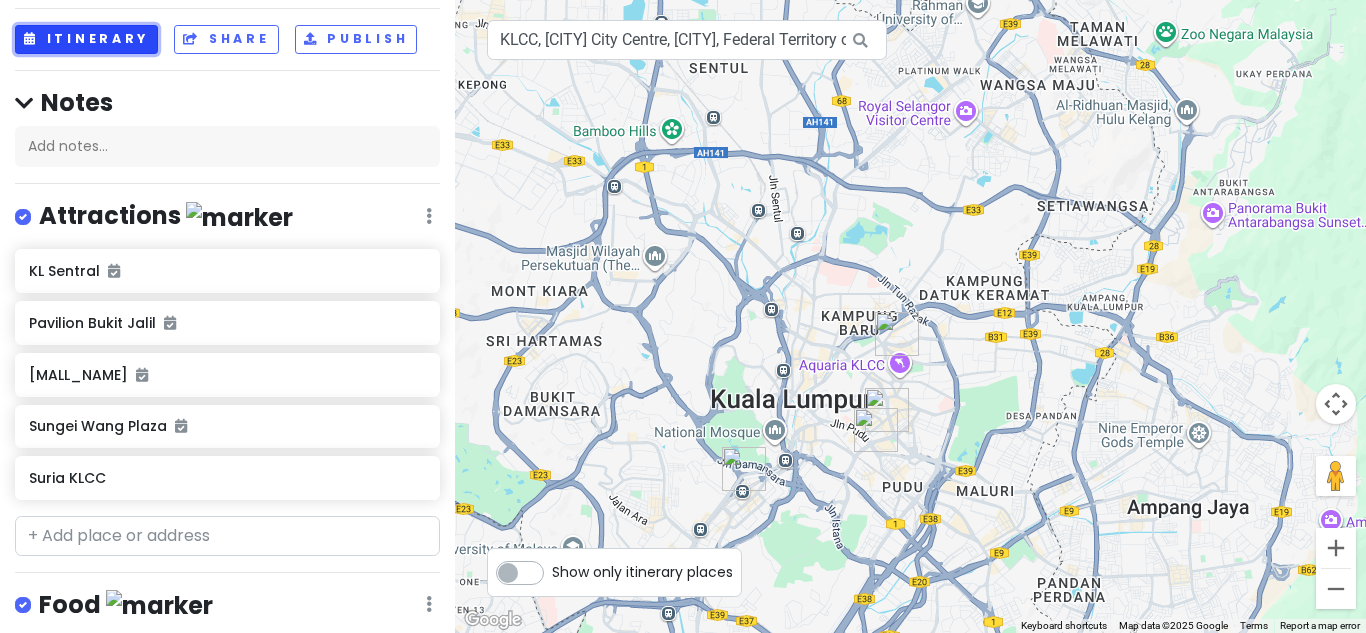 click on "Itinerary" at bounding box center (86, 39) 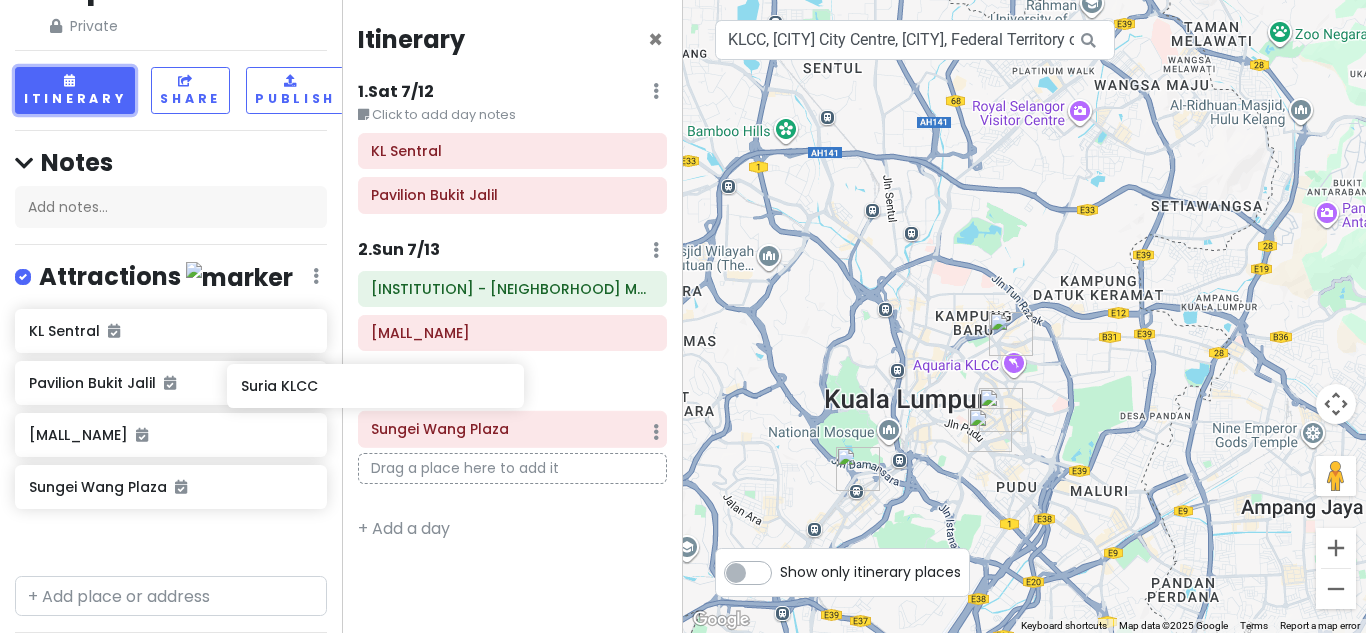 scroll, scrollTop: 102, scrollLeft: 0, axis: vertical 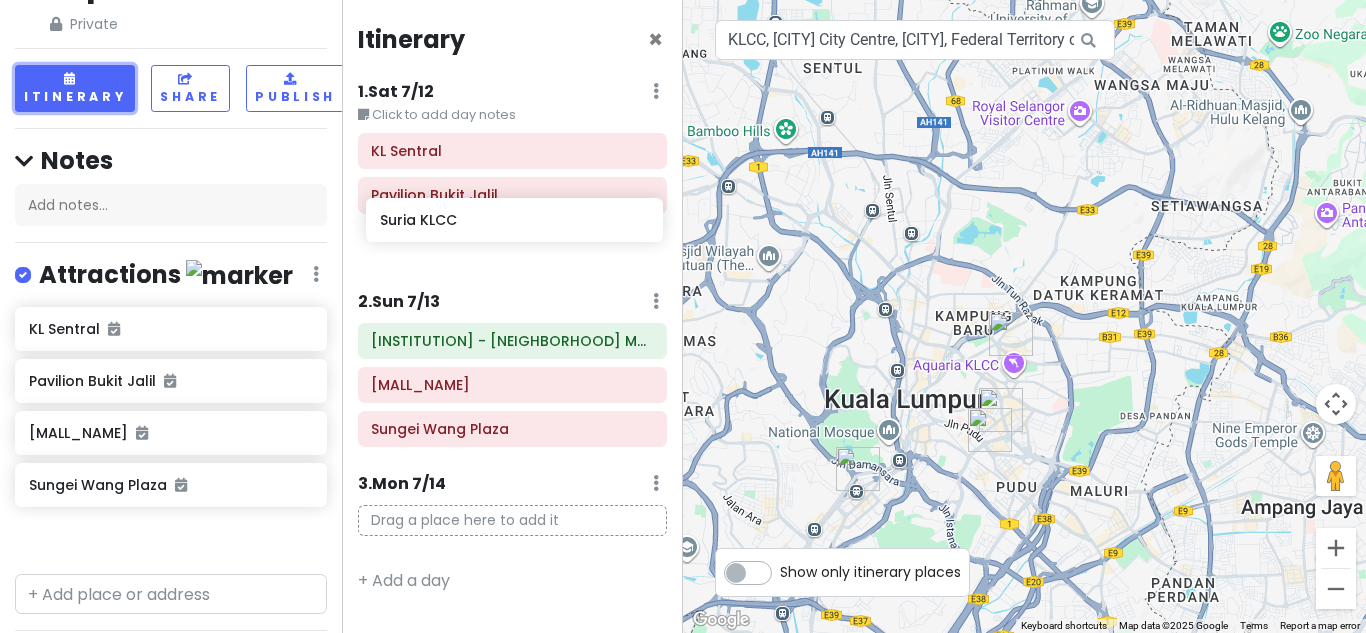drag, startPoint x: 142, startPoint y: 546, endPoint x: 493, endPoint y: 229, distance: 472.95877 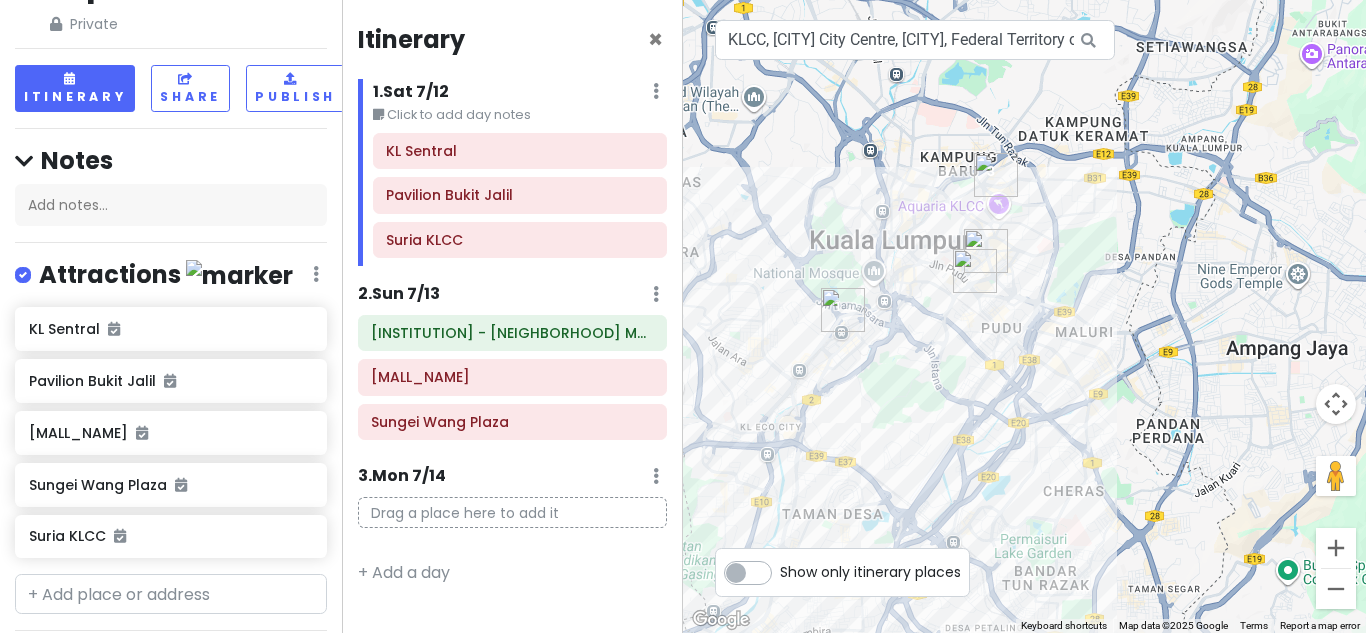 drag, startPoint x: 981, startPoint y: 269, endPoint x: 963, endPoint y: 52, distance: 217.74527 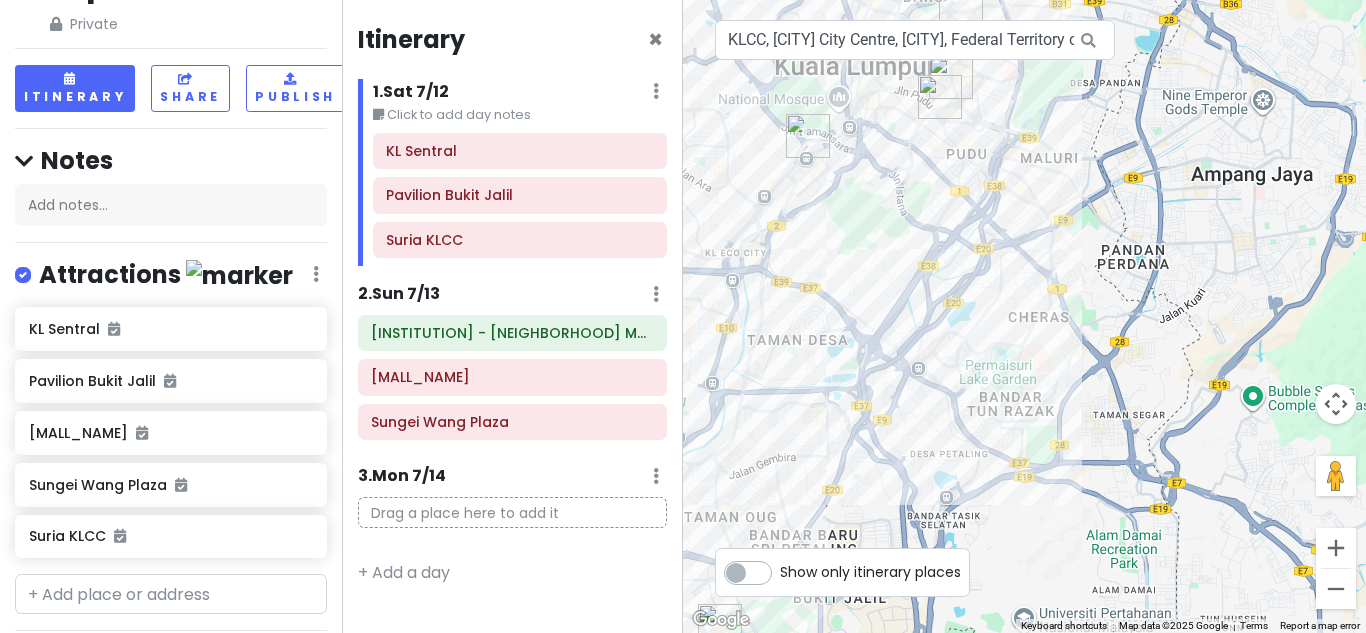 drag, startPoint x: 982, startPoint y: 399, endPoint x: 742, endPoint y: 395, distance: 240.03333 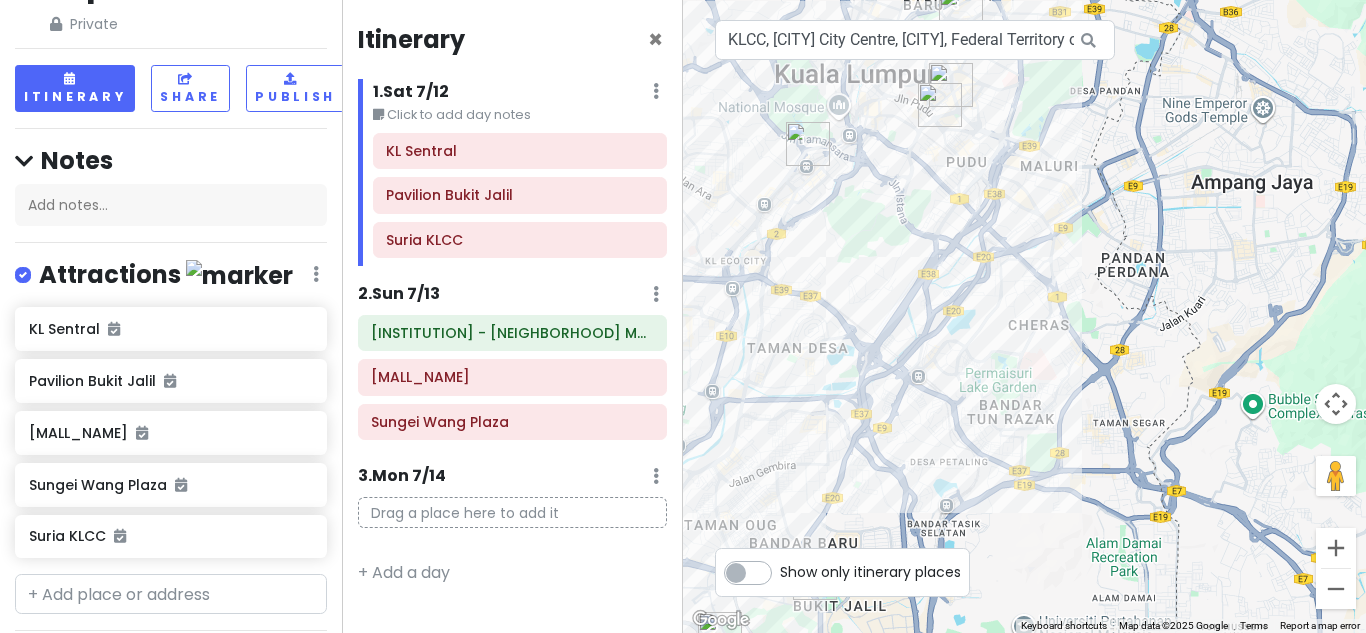 click on "2 .  Sun 7/13 Add Day Notes Delete Day" at bounding box center (520, 96) 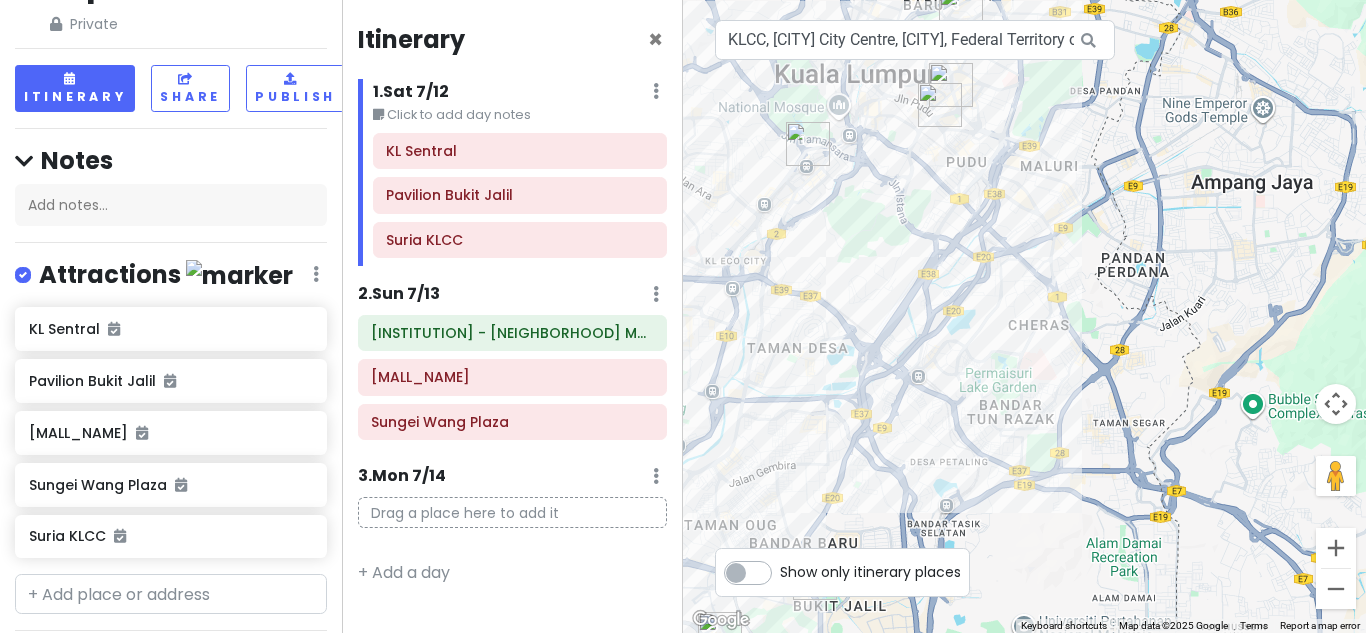 click on "2 .  Sun 7/13 Add Day Notes Delete Day" at bounding box center (520, 96) 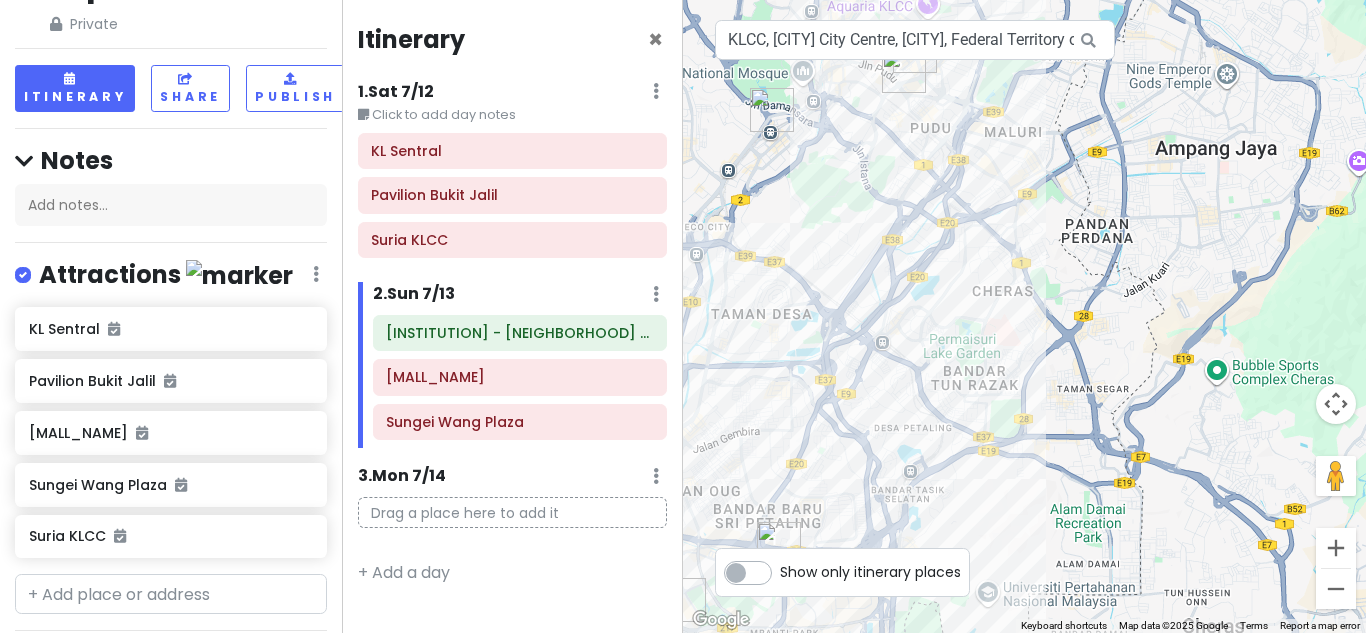 drag, startPoint x: 961, startPoint y: 368, endPoint x: 927, endPoint y: 331, distance: 50.24938 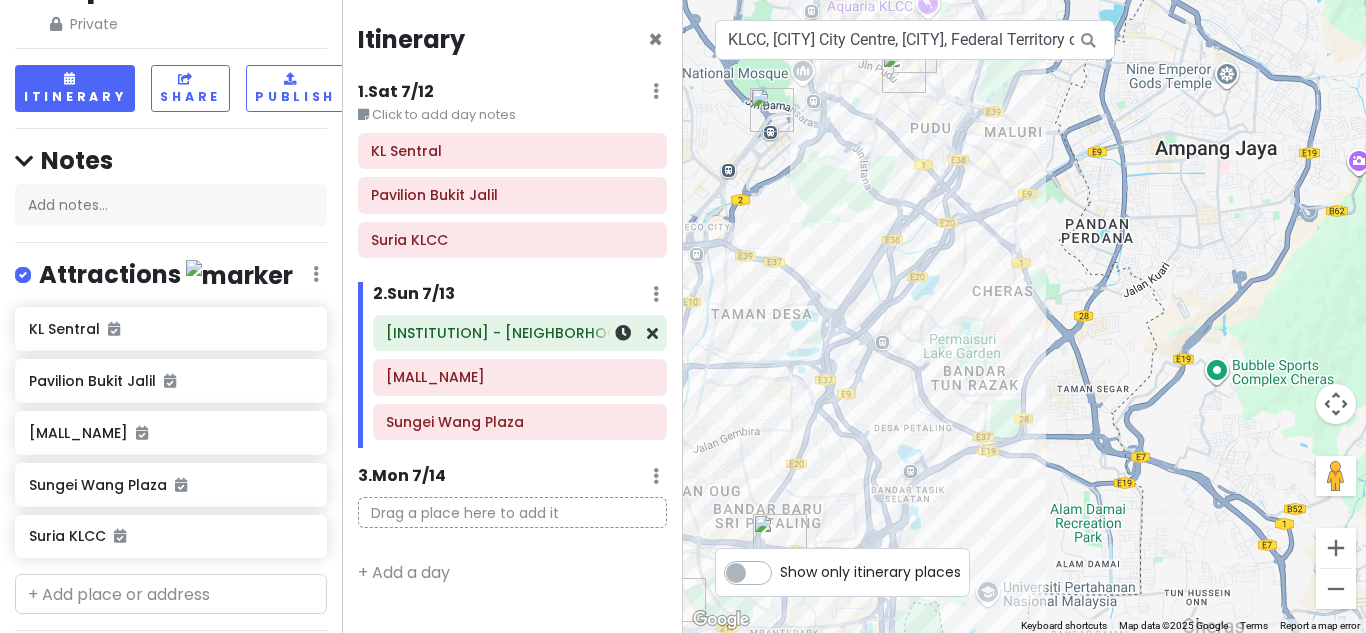 click on "[INSTITUTION] - [NEIGHBORHOOD] Main Campus" at bounding box center [520, 333] 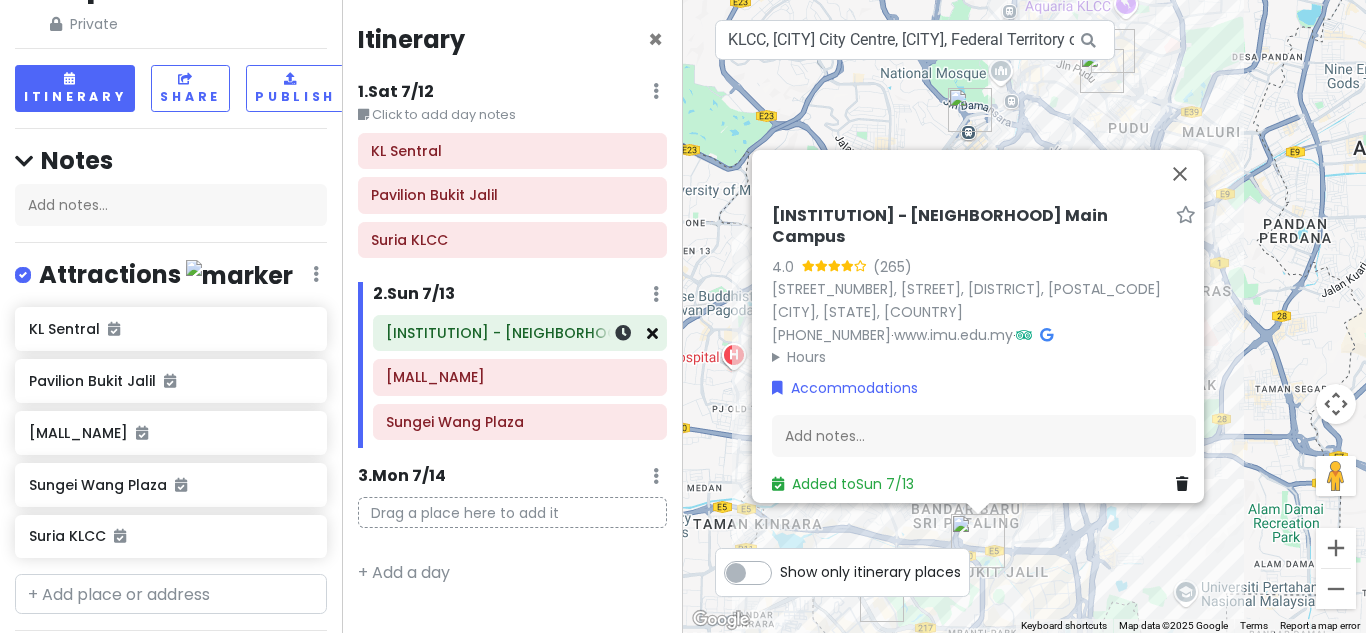 click at bounding box center [652, 333] 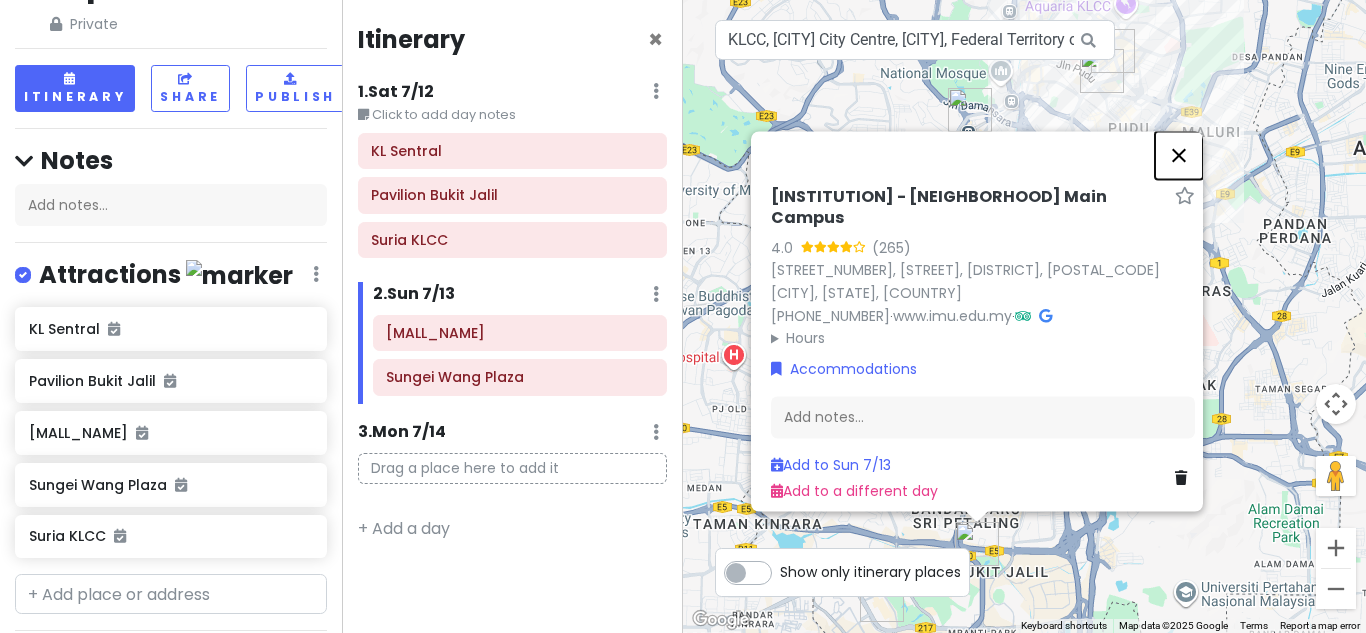 click at bounding box center (1179, 155) 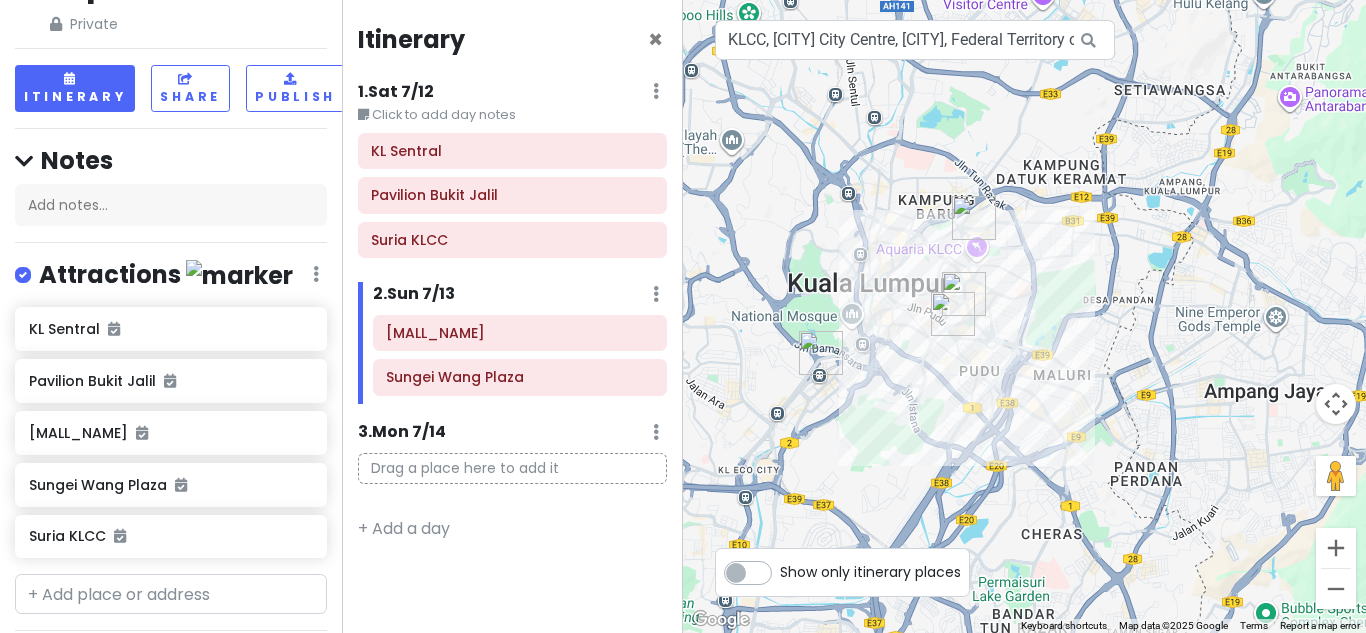 drag, startPoint x: 1110, startPoint y: 148, endPoint x: 960, endPoint y: 392, distance: 286.41928 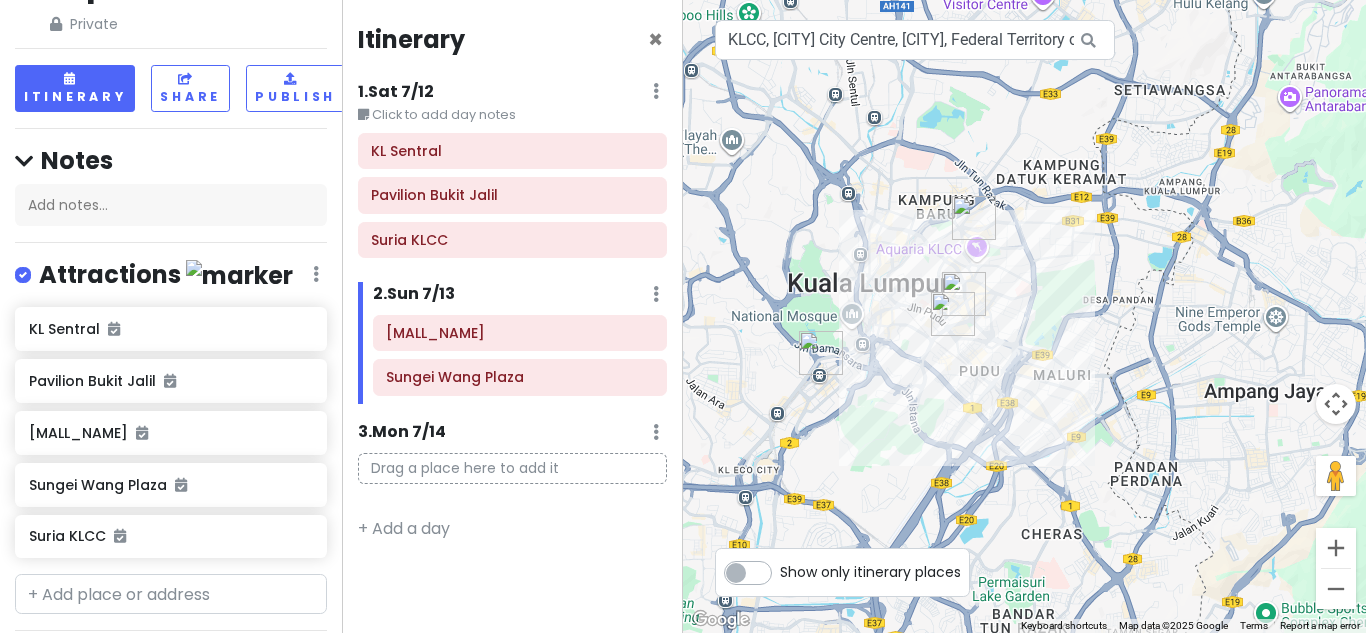 click on "1 .  Sat 7/12 Edit Day Notes Delete Day" at bounding box center [513, 96] 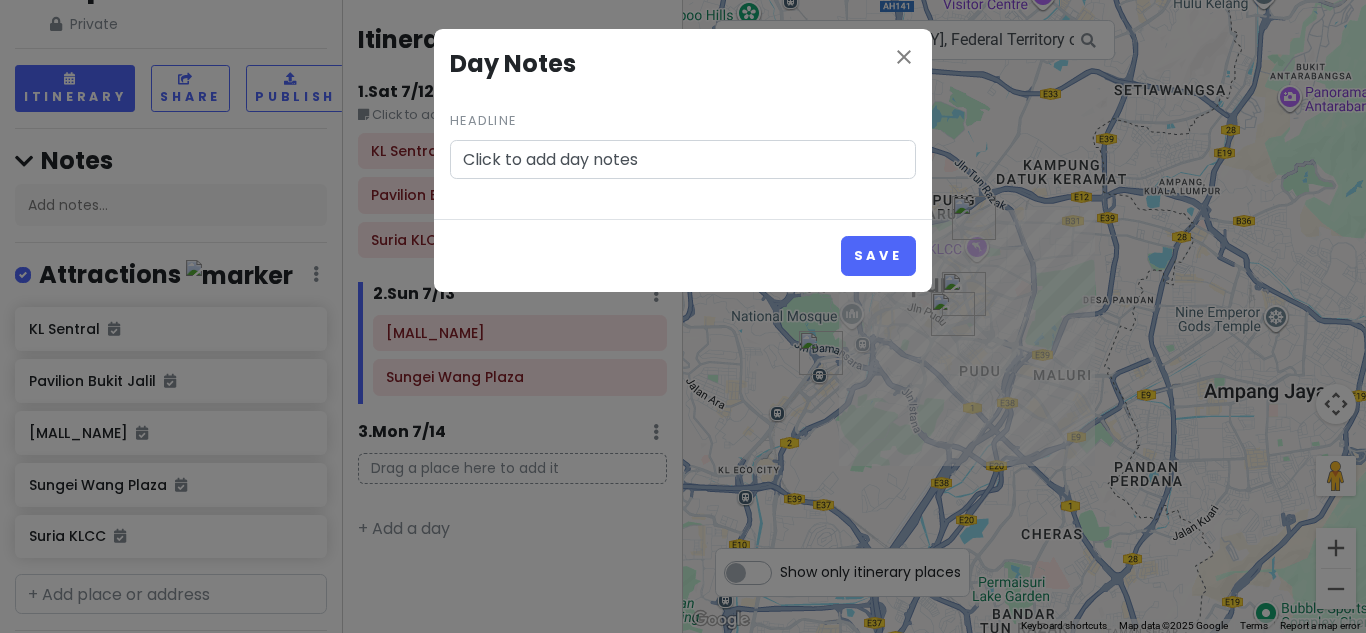 click on "Headline Click to add day notes" at bounding box center (683, 124) 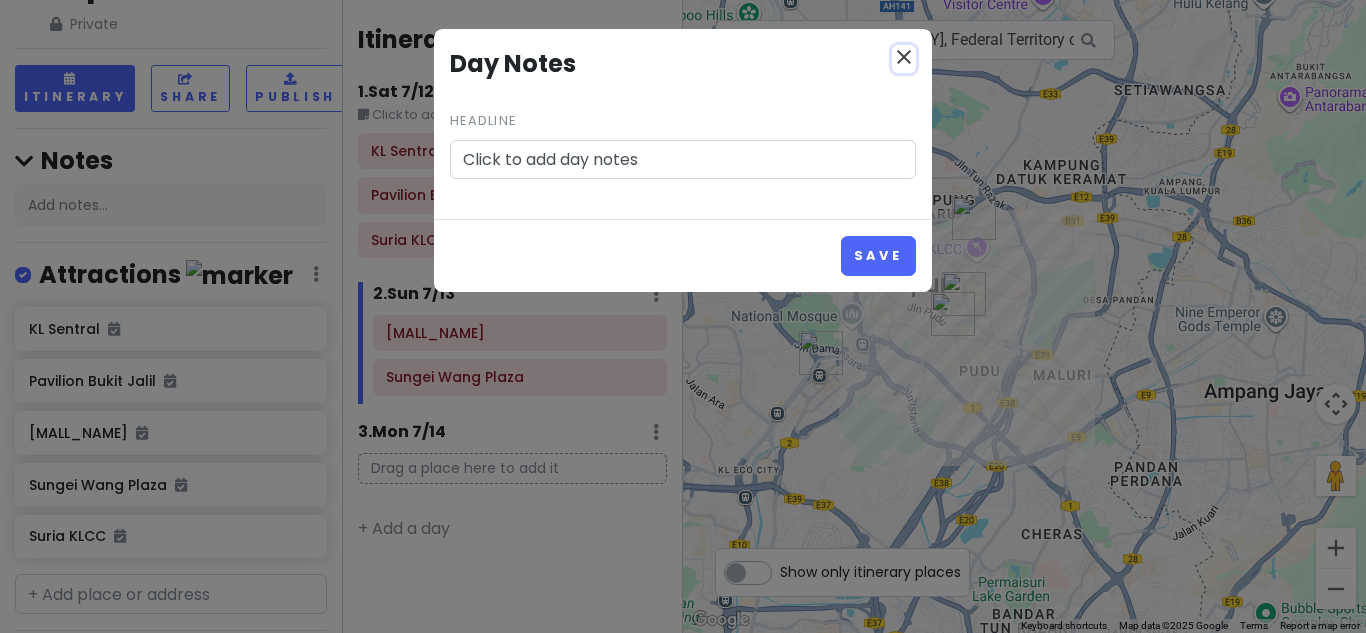 click on "close" at bounding box center (904, 57) 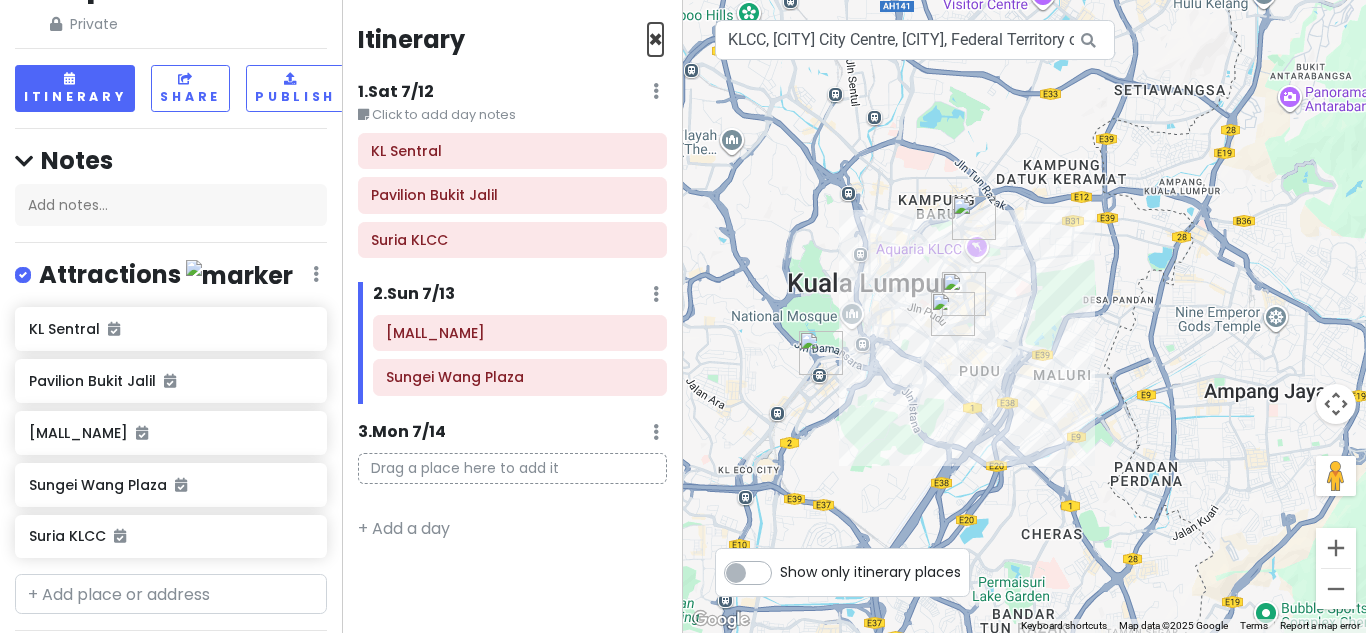 click on "×" at bounding box center (655, 39) 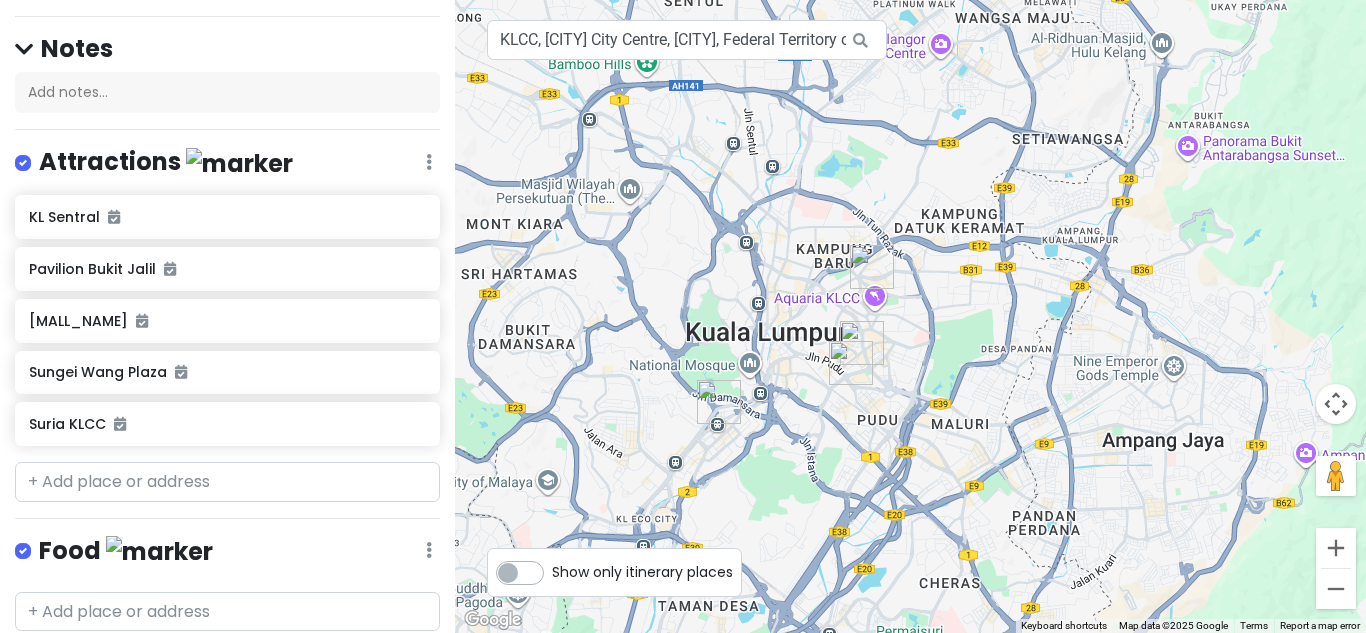 scroll, scrollTop: 0, scrollLeft: 0, axis: both 